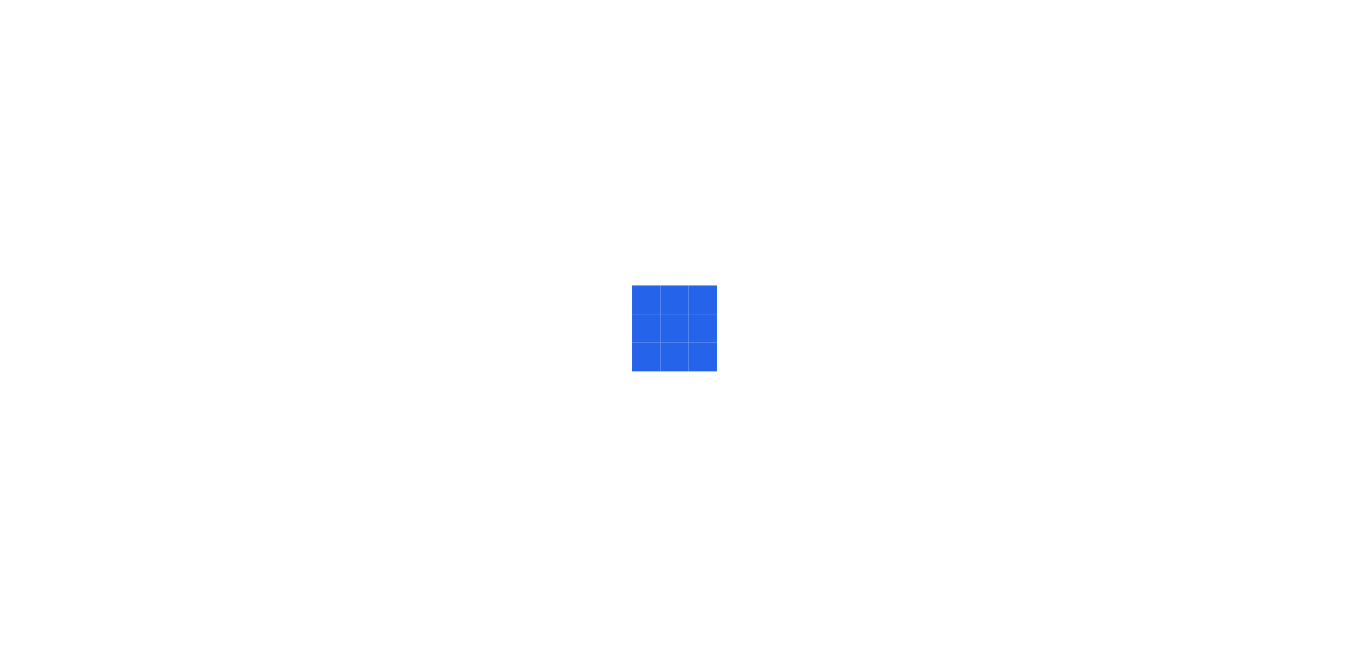 scroll, scrollTop: 0, scrollLeft: 0, axis: both 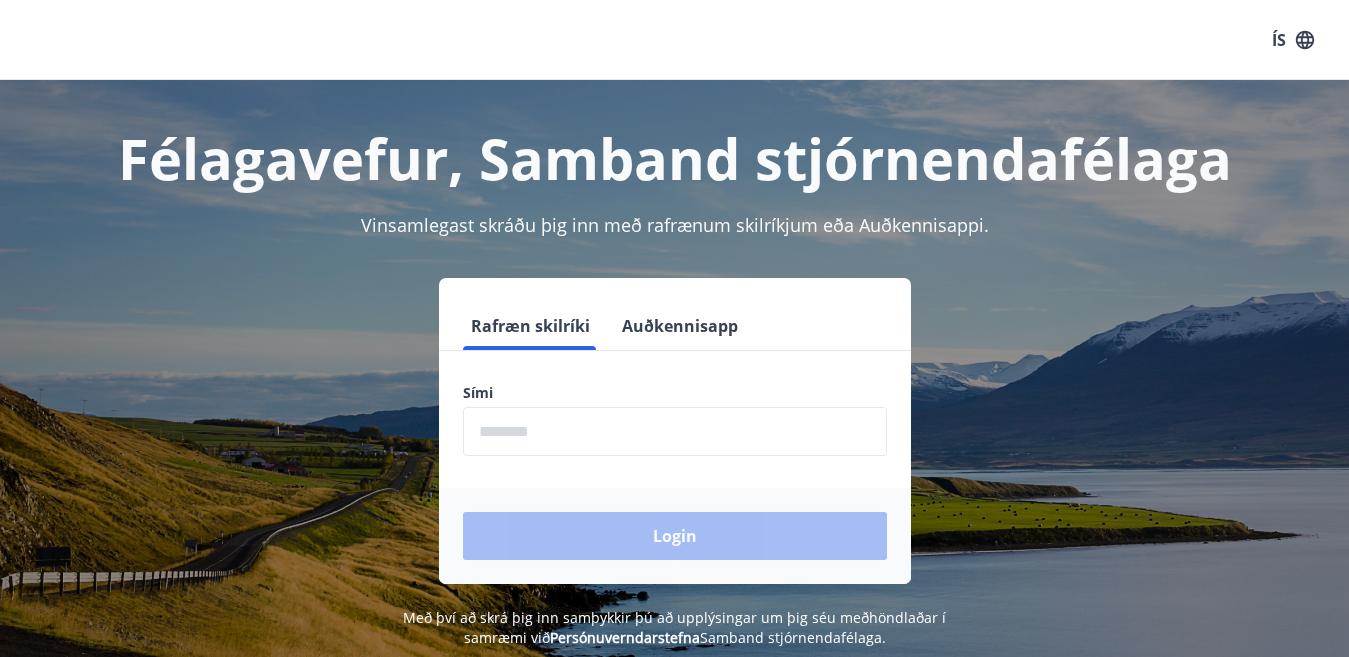 click at bounding box center (675, 431) 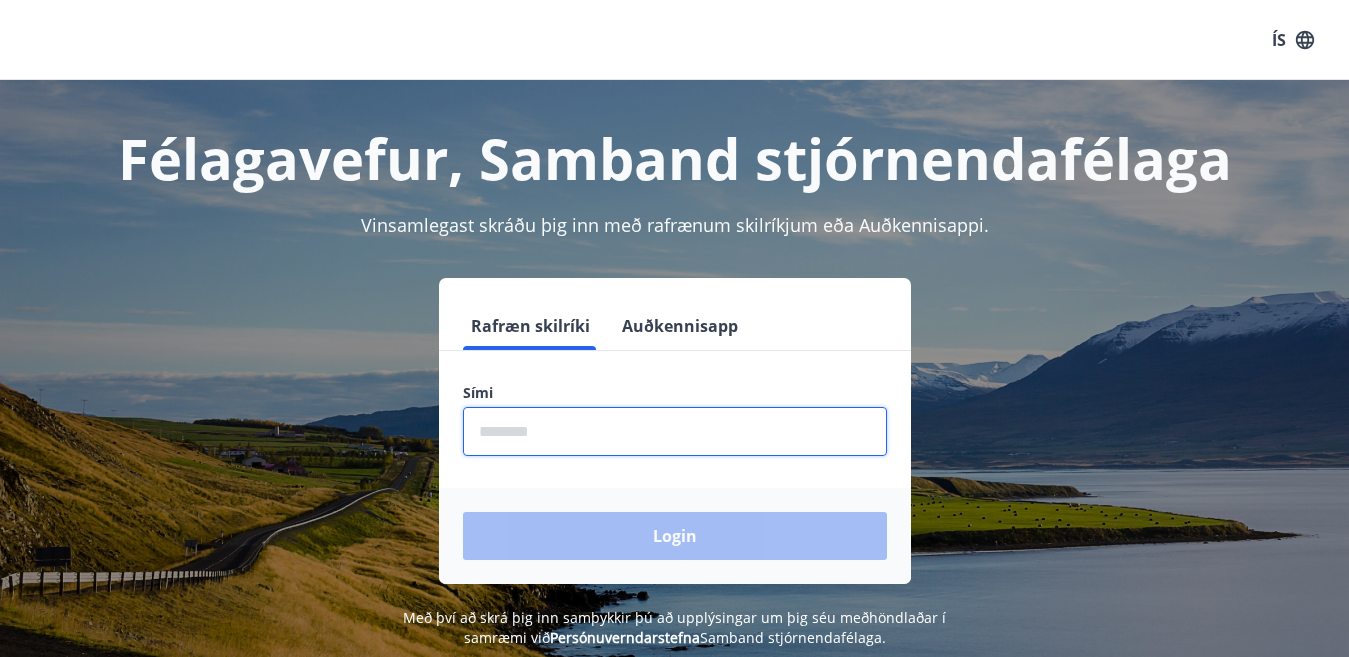 type on "********" 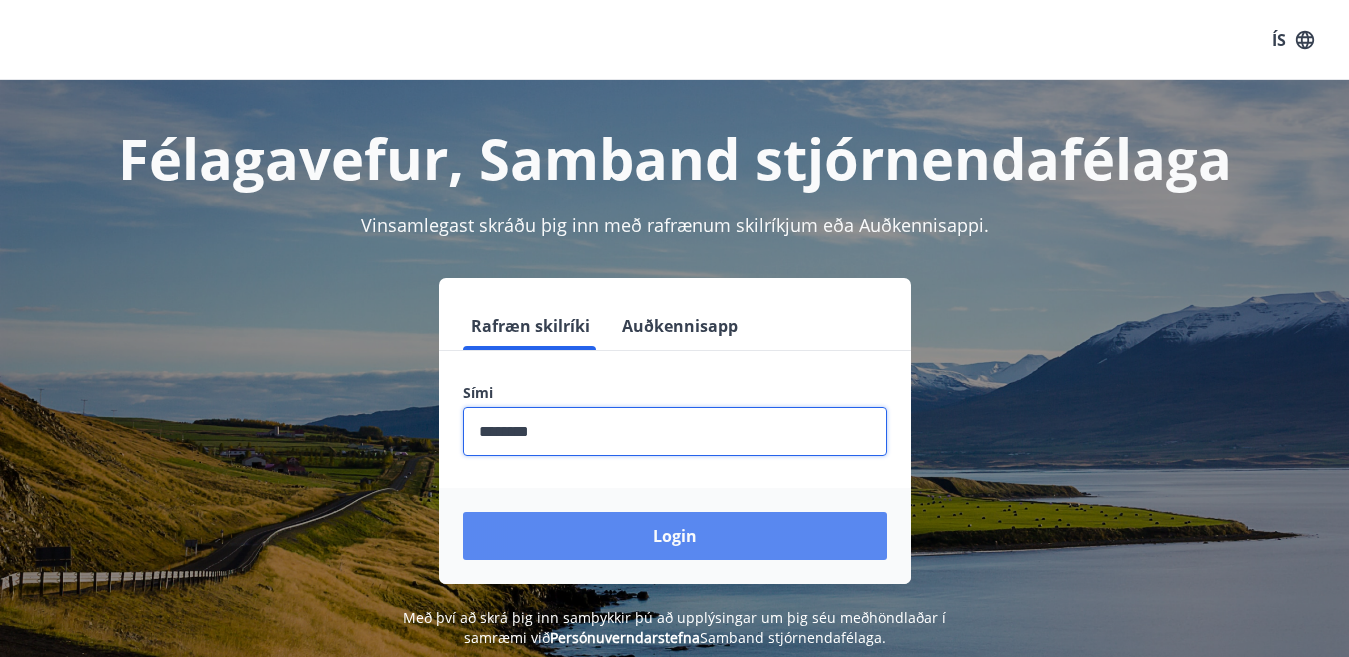 click on "Login" at bounding box center [675, 536] 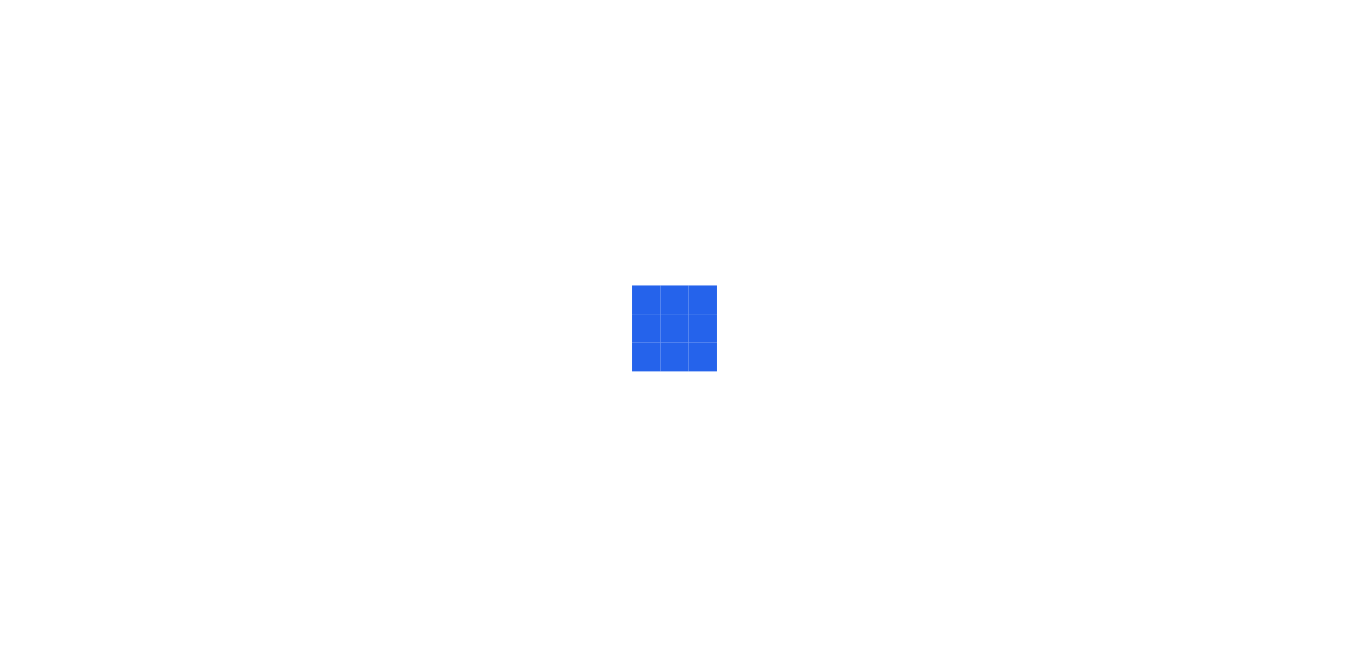 scroll, scrollTop: 0, scrollLeft: 0, axis: both 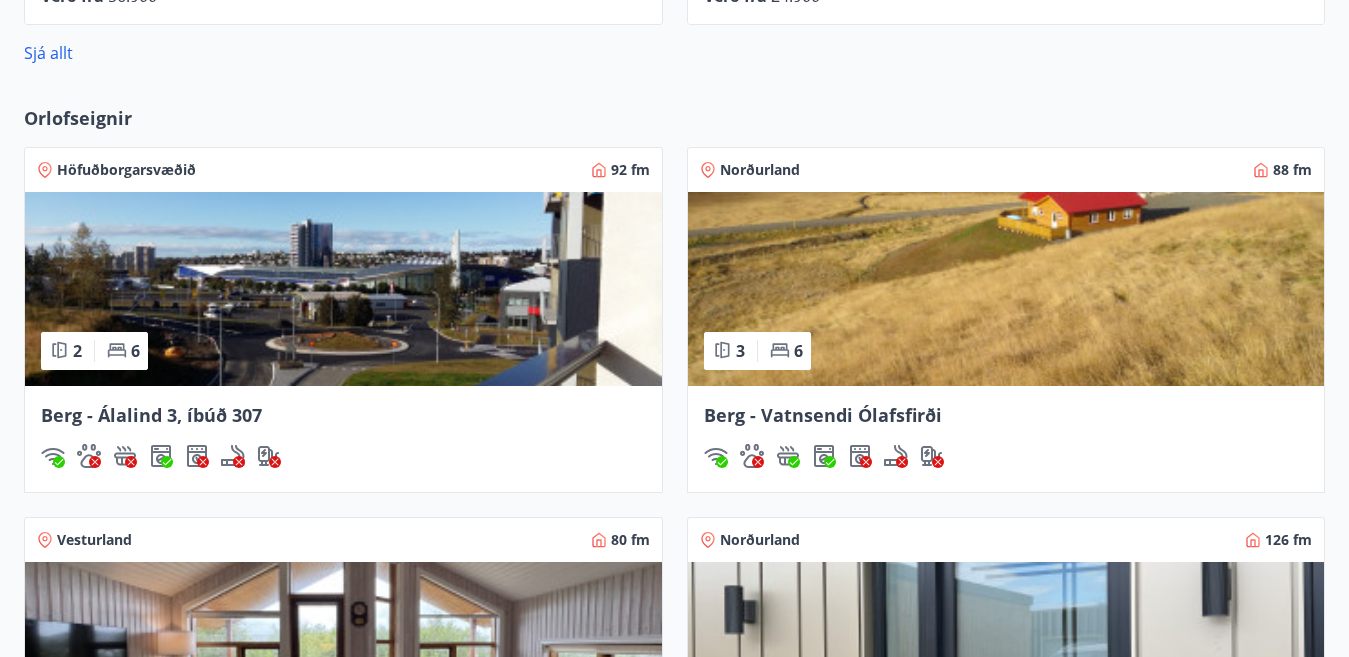 click at bounding box center (343, 289) 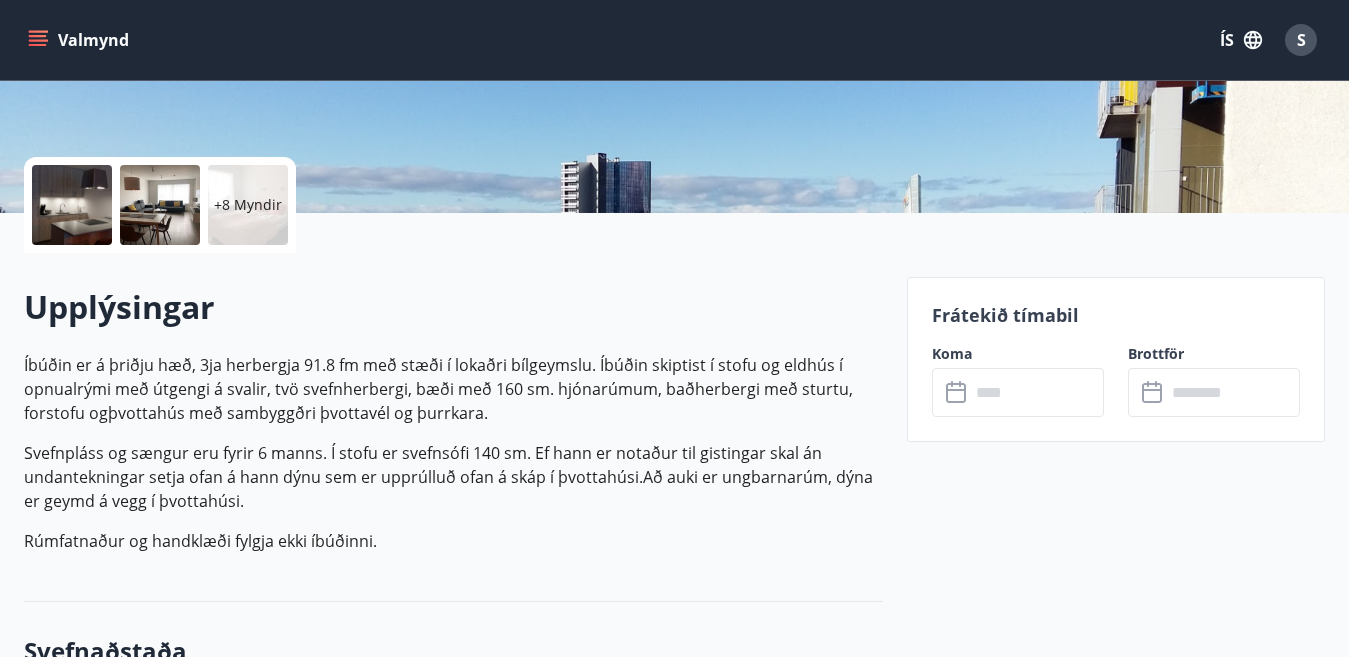 scroll, scrollTop: 560, scrollLeft: 0, axis: vertical 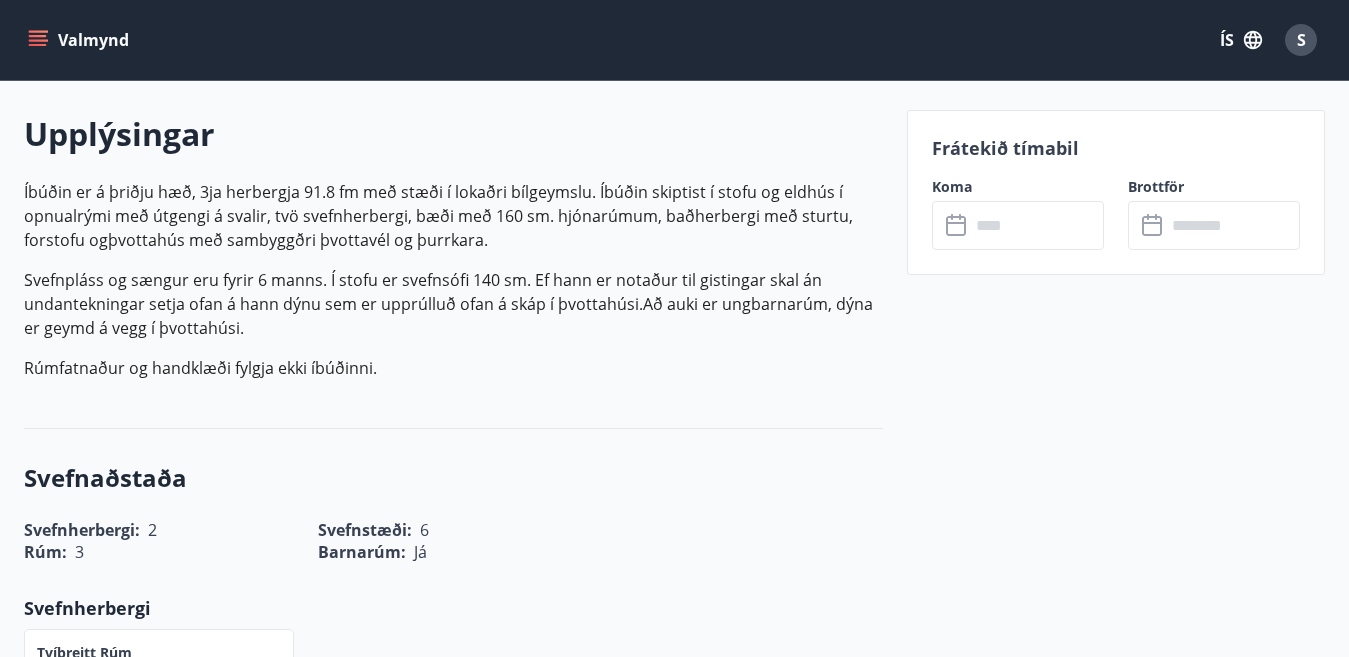click at bounding box center (1037, 225) 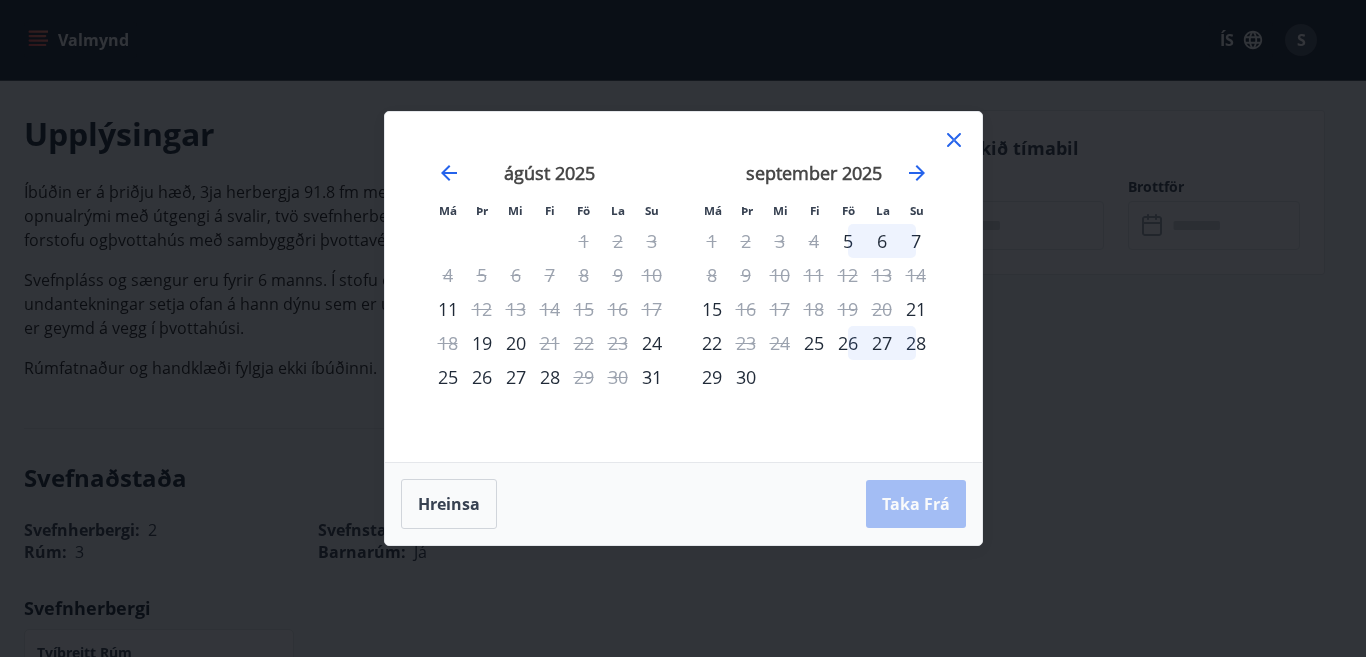 click 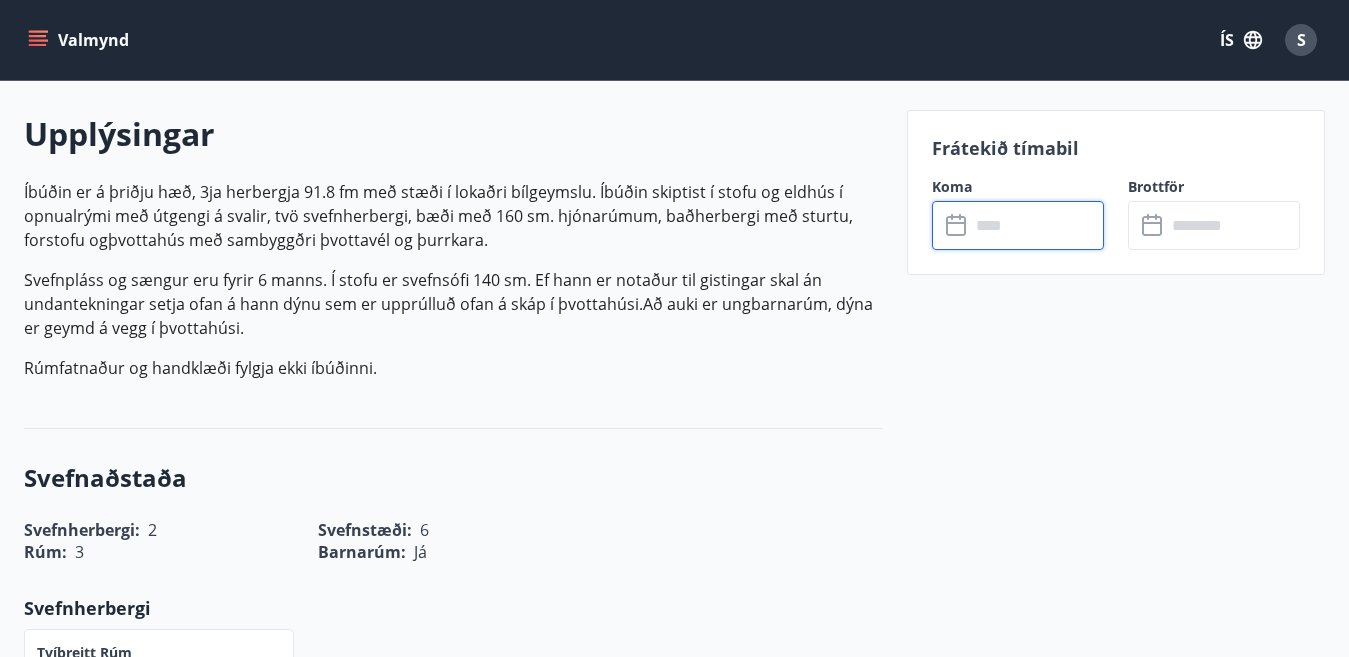 click on "Upplýsingar" at bounding box center (453, 134) 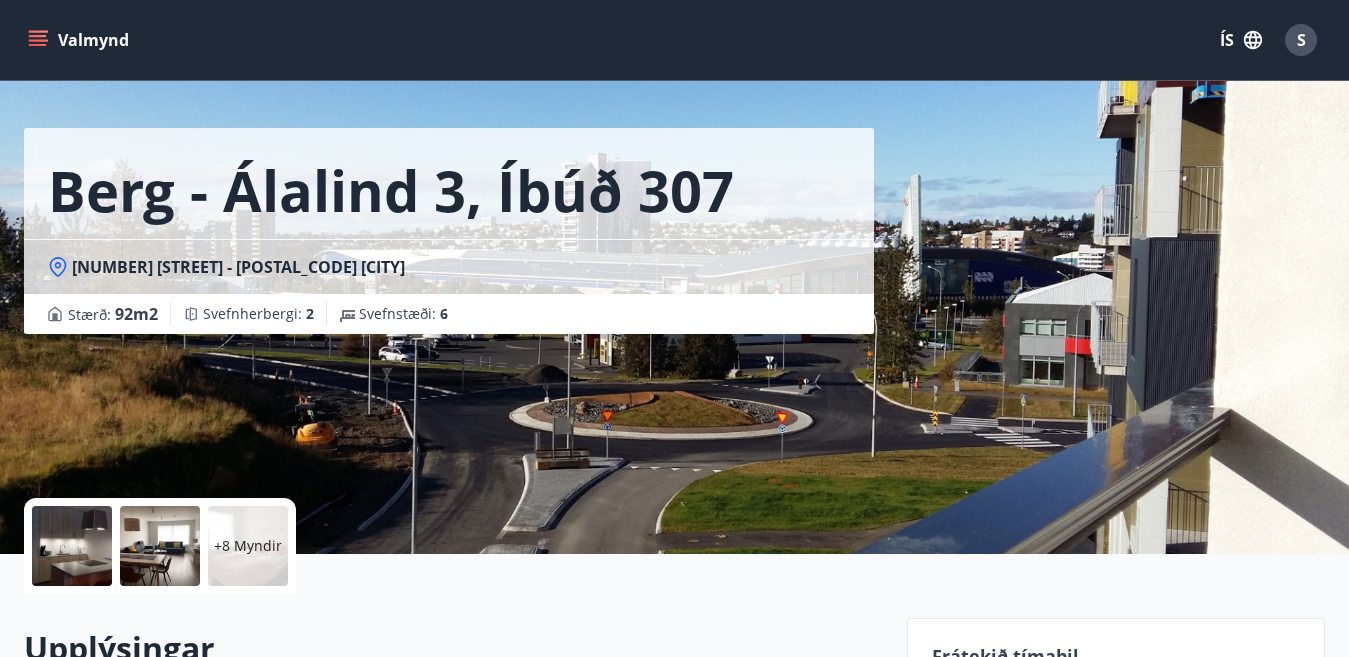 scroll, scrollTop: 0, scrollLeft: 0, axis: both 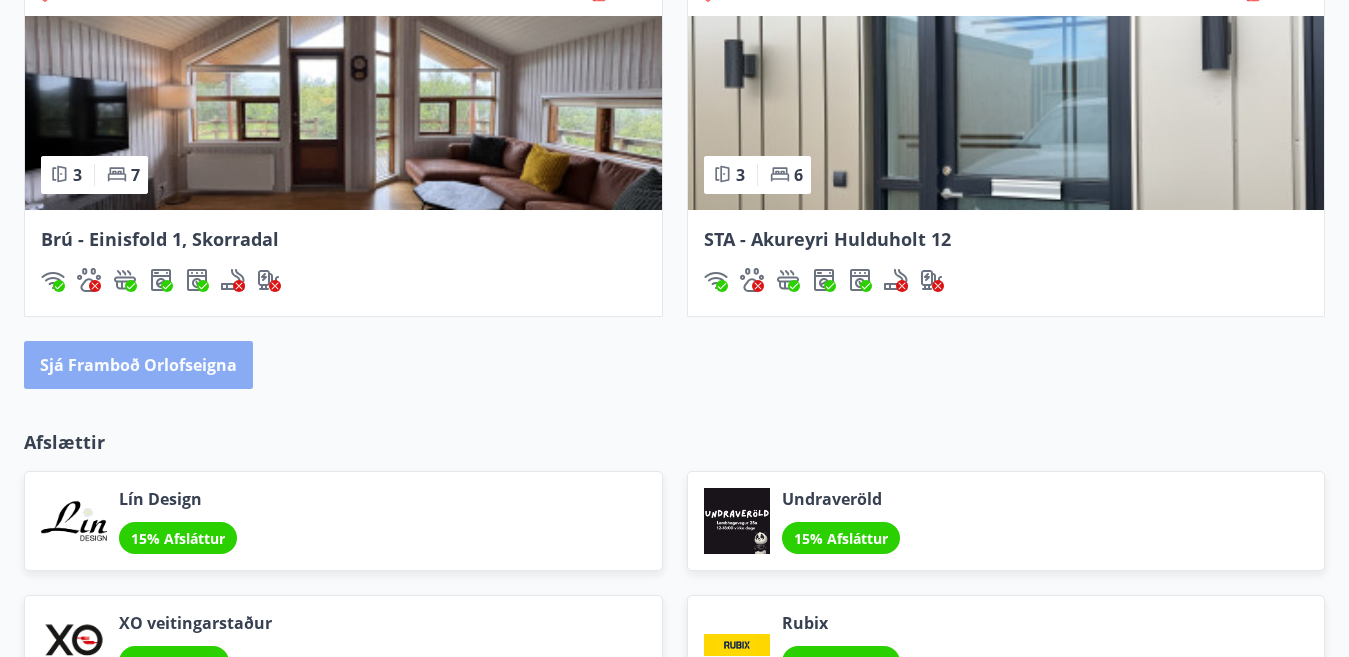 click on "Sjá framboð orlofseigna" at bounding box center [138, 365] 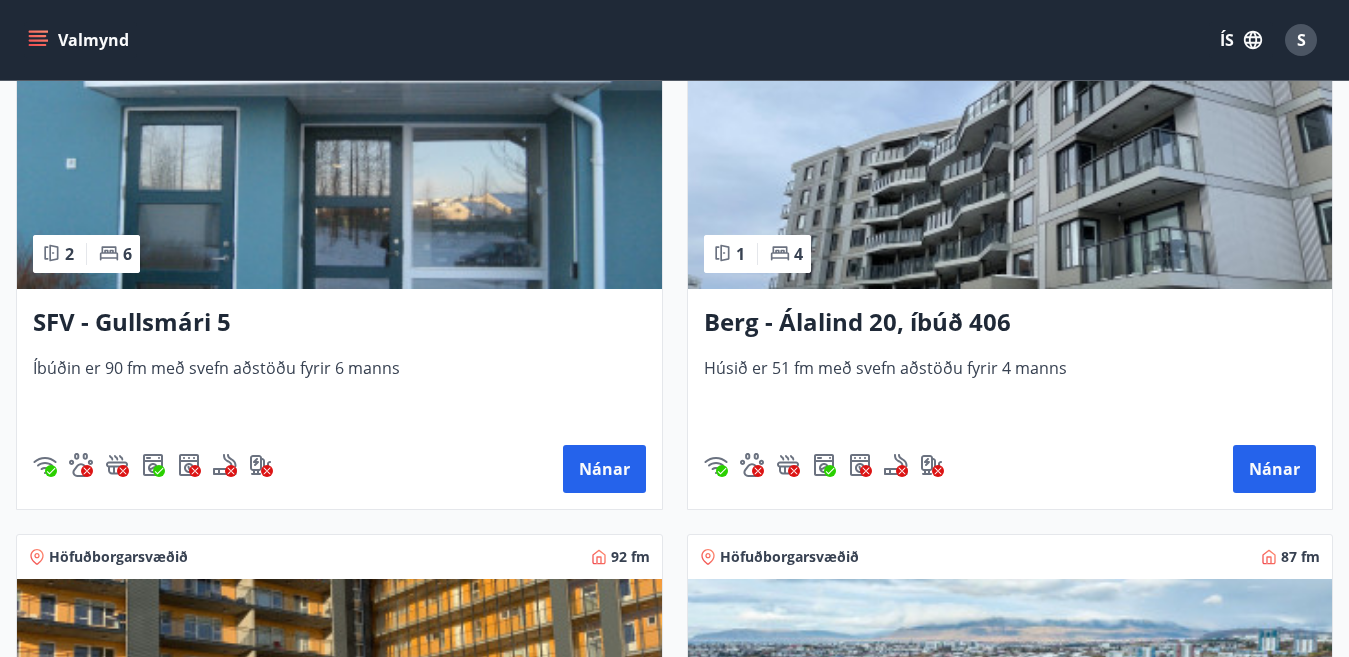 scroll, scrollTop: 3720, scrollLeft: 0, axis: vertical 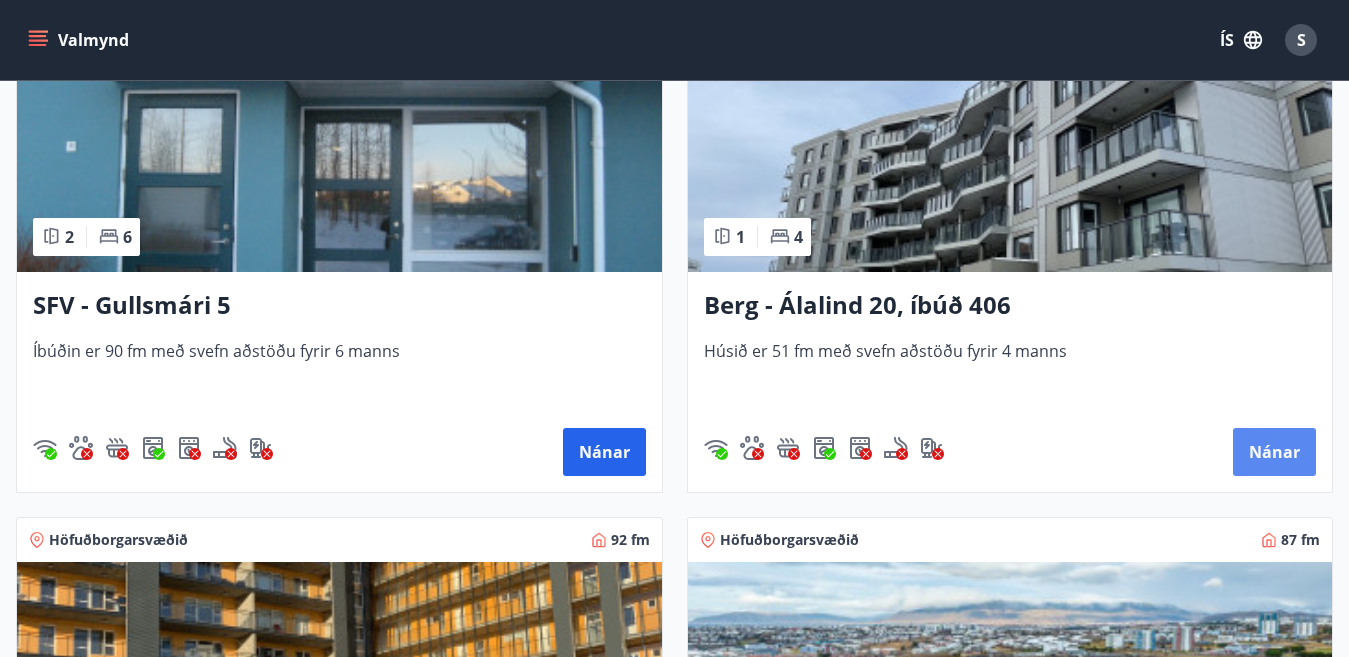 click on "Nánar" at bounding box center (1274, 452) 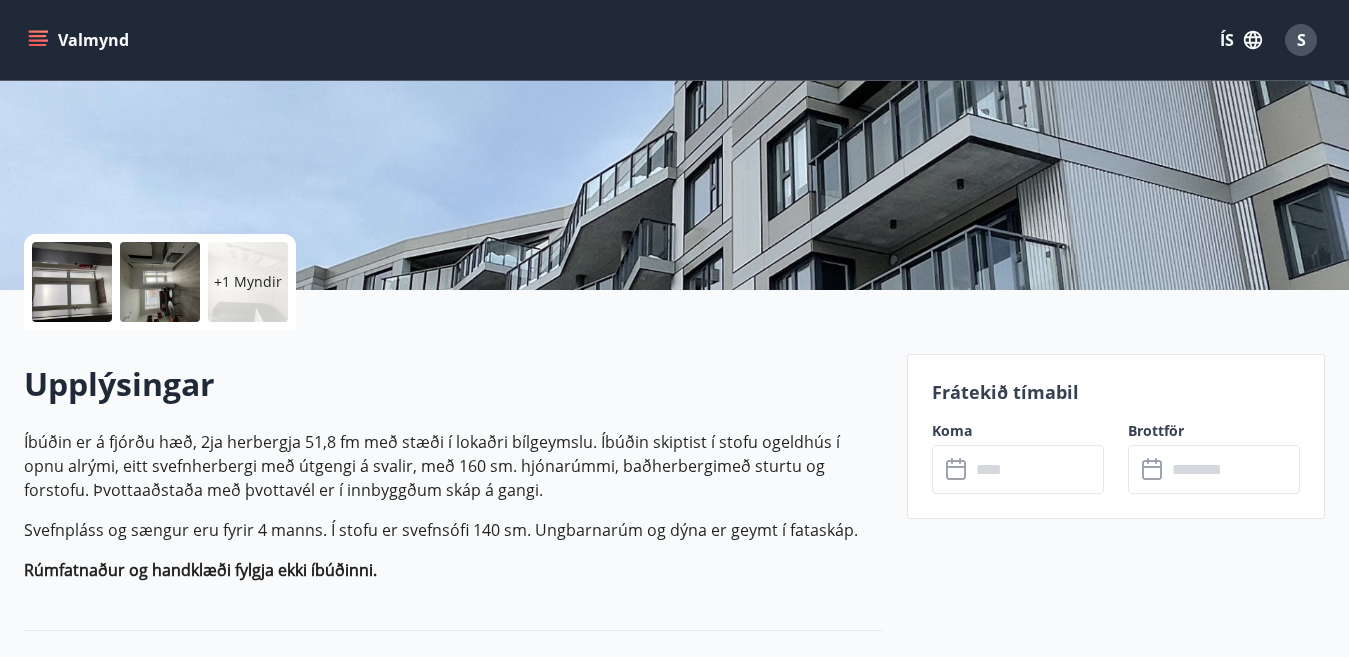 scroll, scrollTop: 400, scrollLeft: 0, axis: vertical 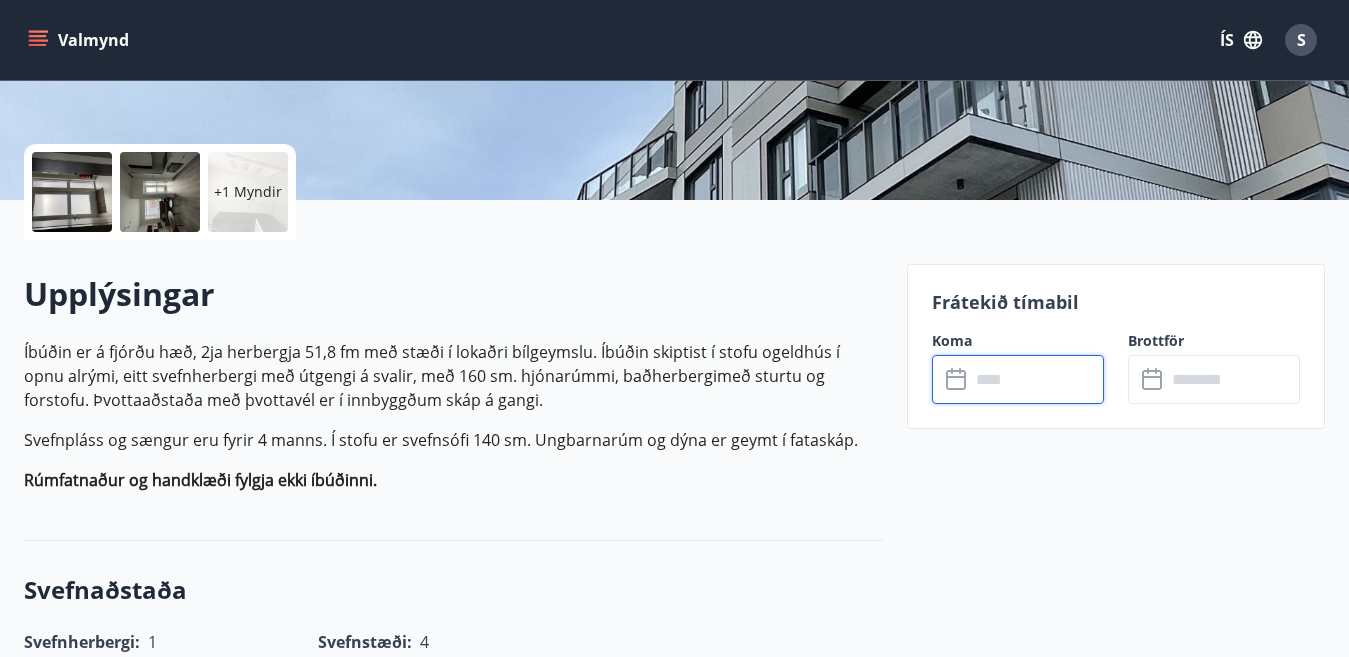 click at bounding box center (1037, 379) 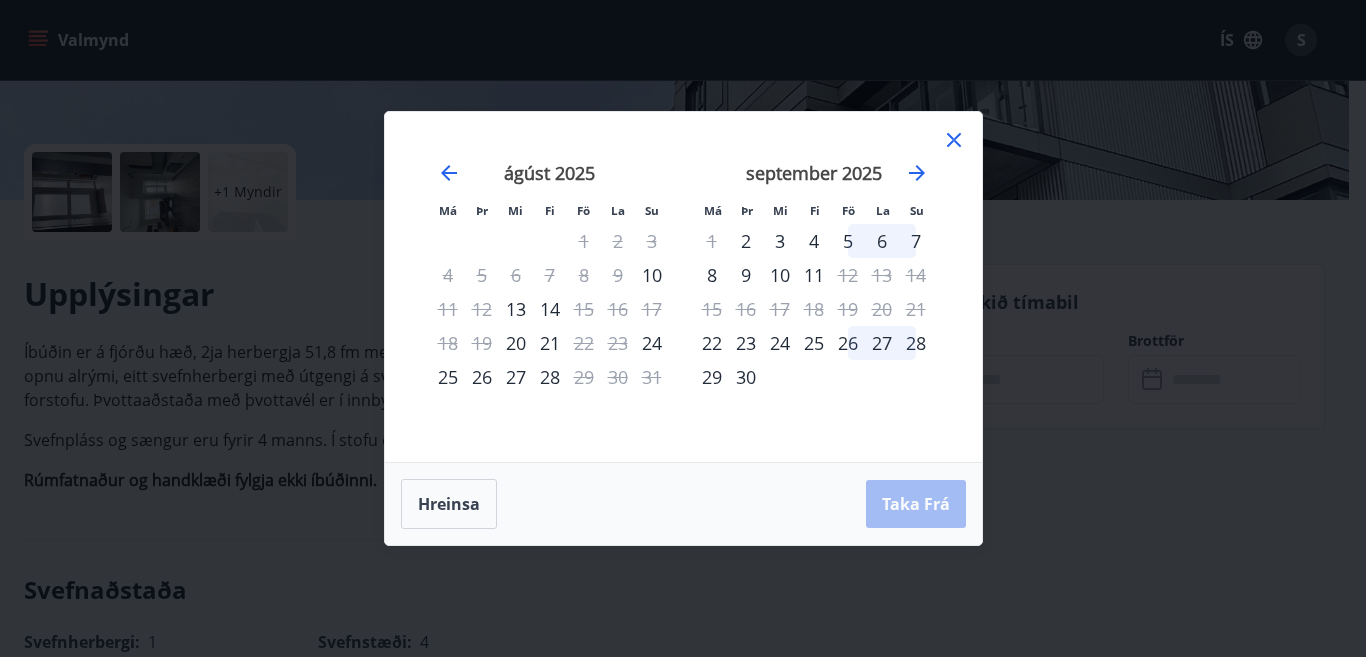 click 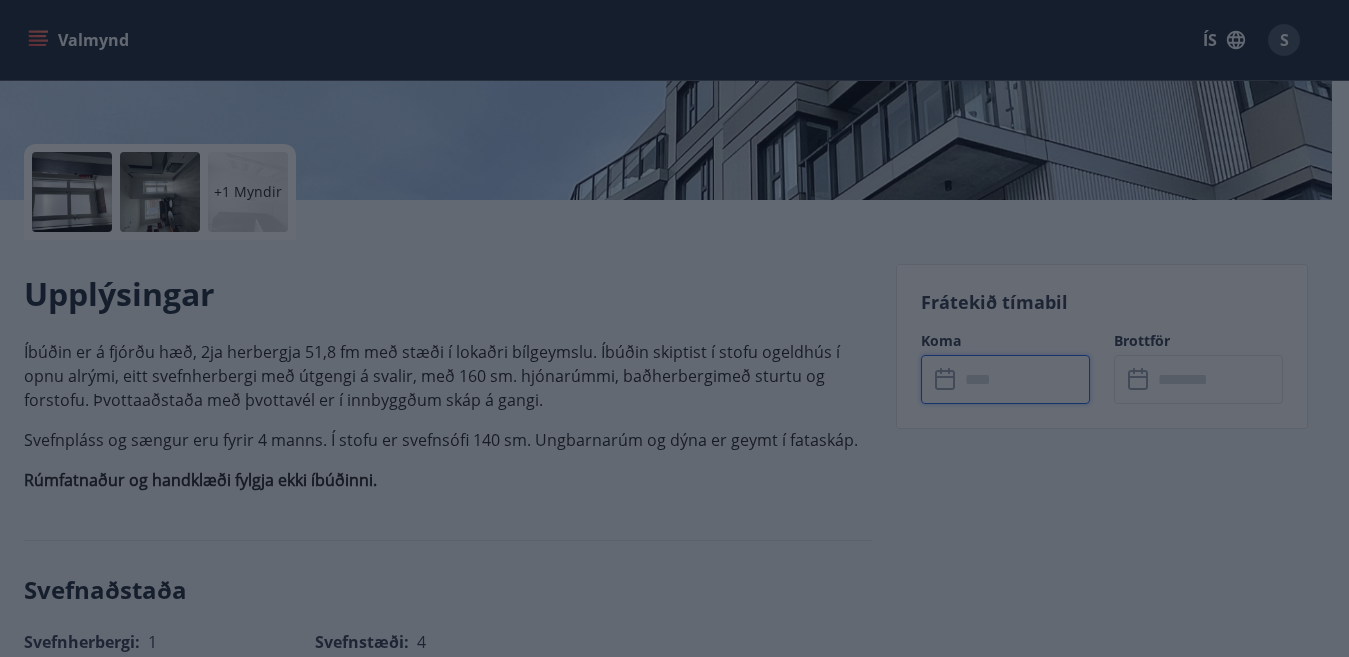 click on "Berg - Álalind 20, íbúð 406 Álalind 20 - 201 Kópavogi Stærð : 92 m2 Svefnherbergi : 1 Svefnstæði : 4" at bounding box center [666, -100] 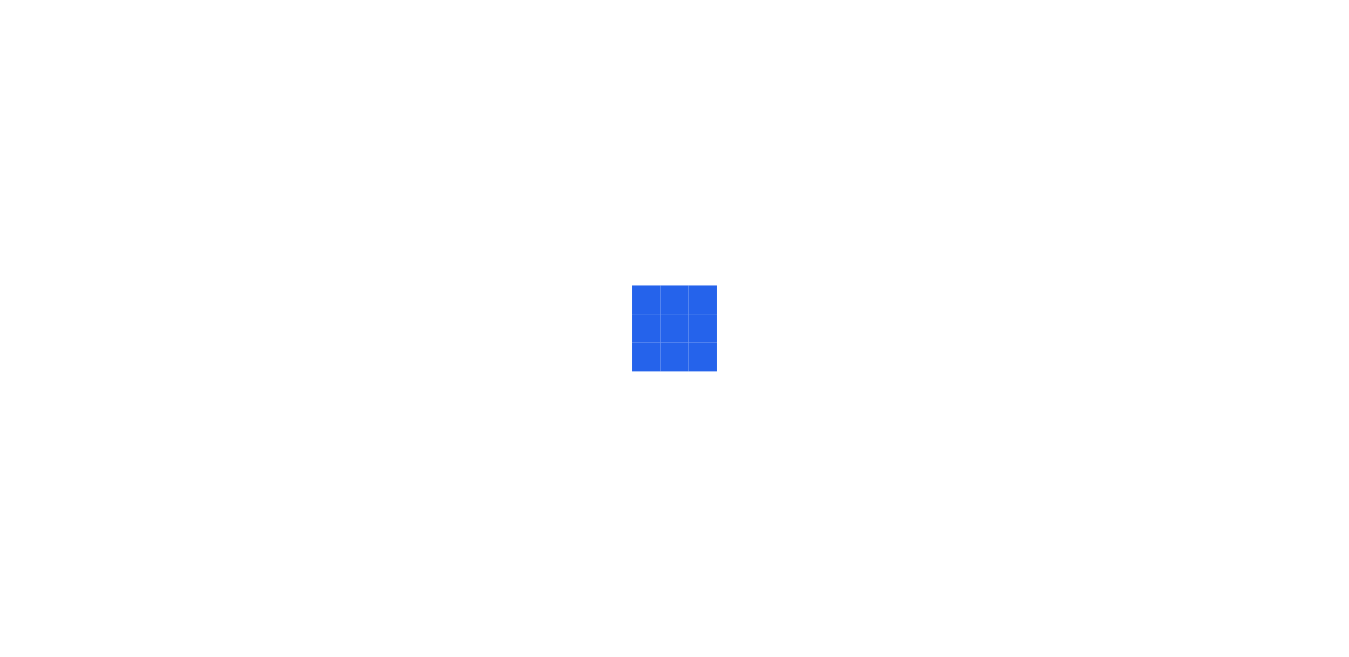 scroll, scrollTop: 0, scrollLeft: 0, axis: both 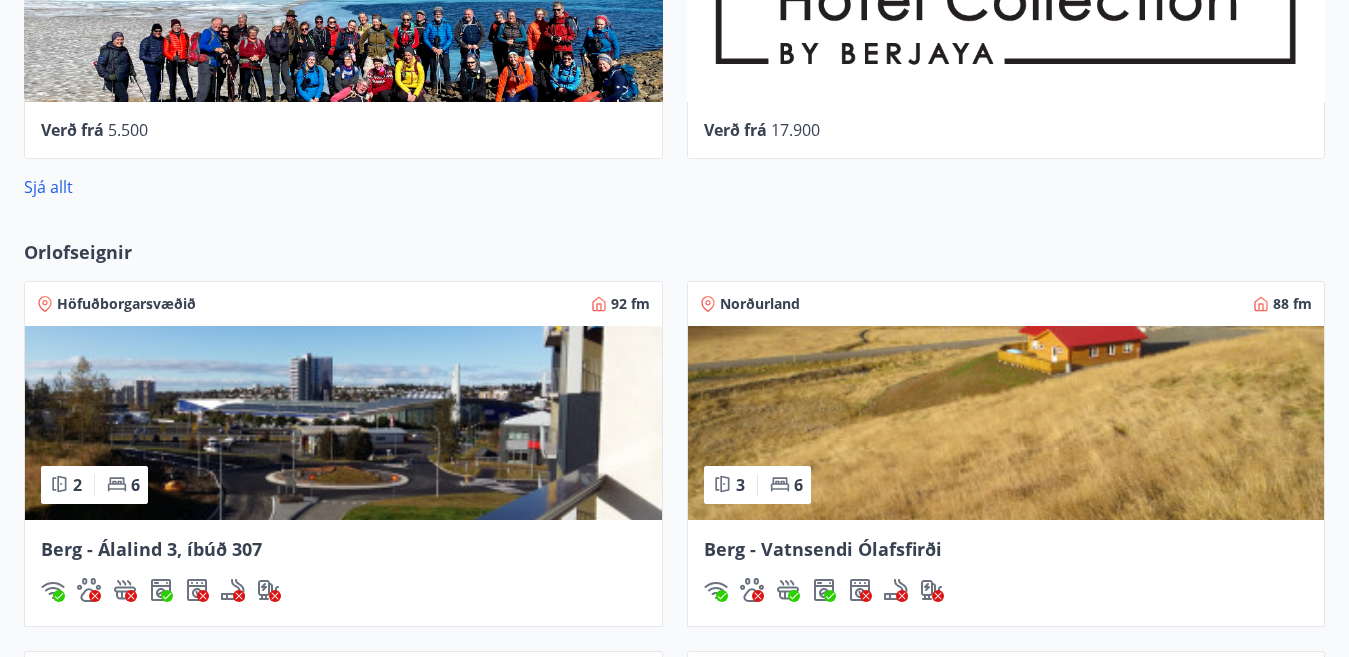 click on "Höfuðborgarsvæðið" at bounding box center [126, 304] 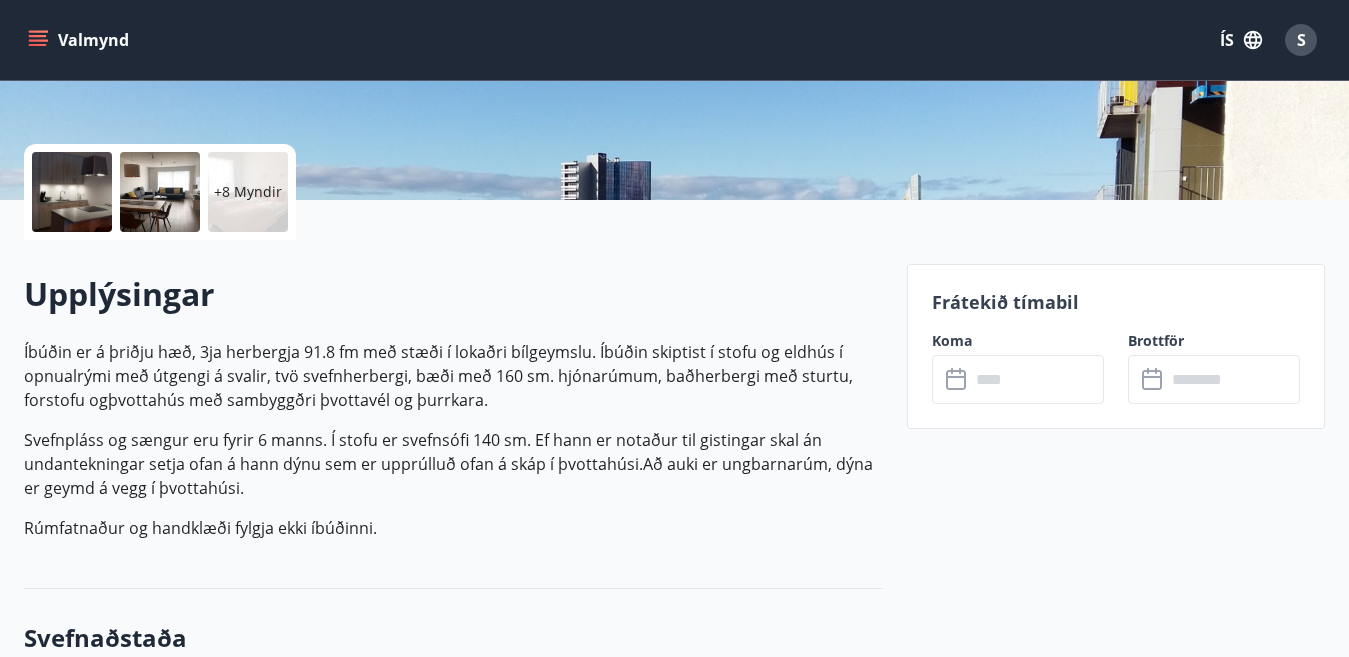 scroll, scrollTop: 440, scrollLeft: 0, axis: vertical 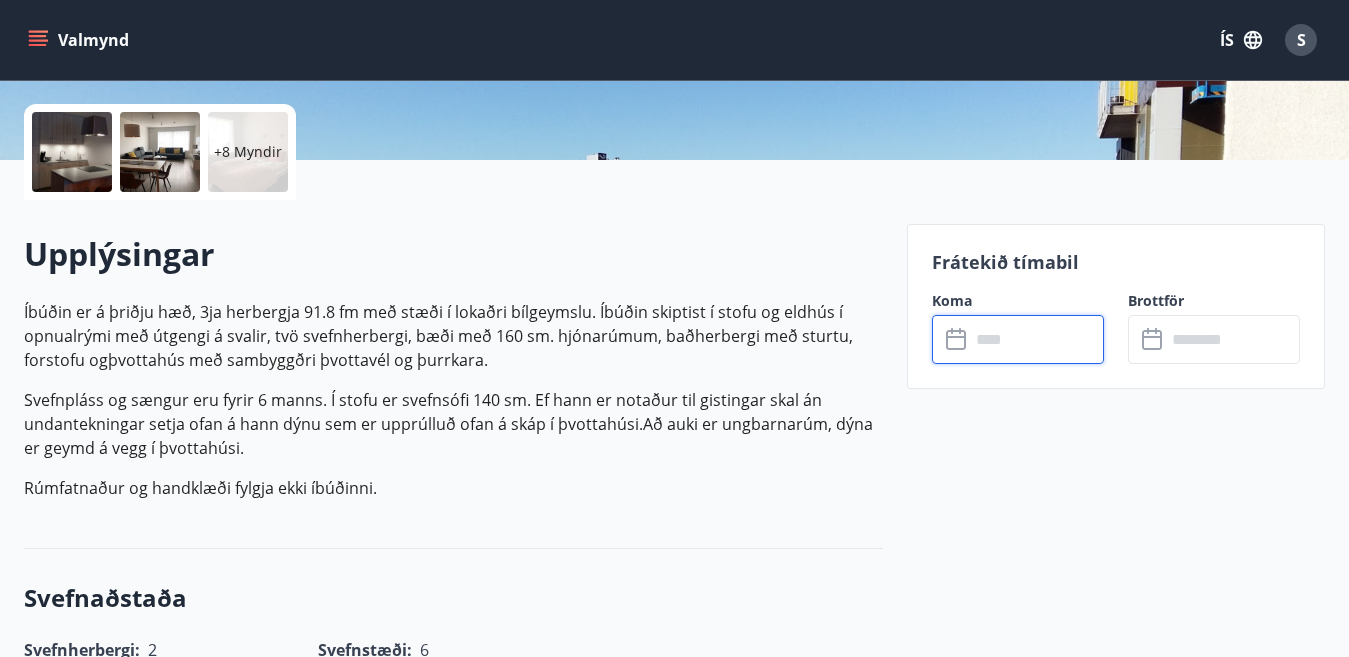 click at bounding box center [1037, 339] 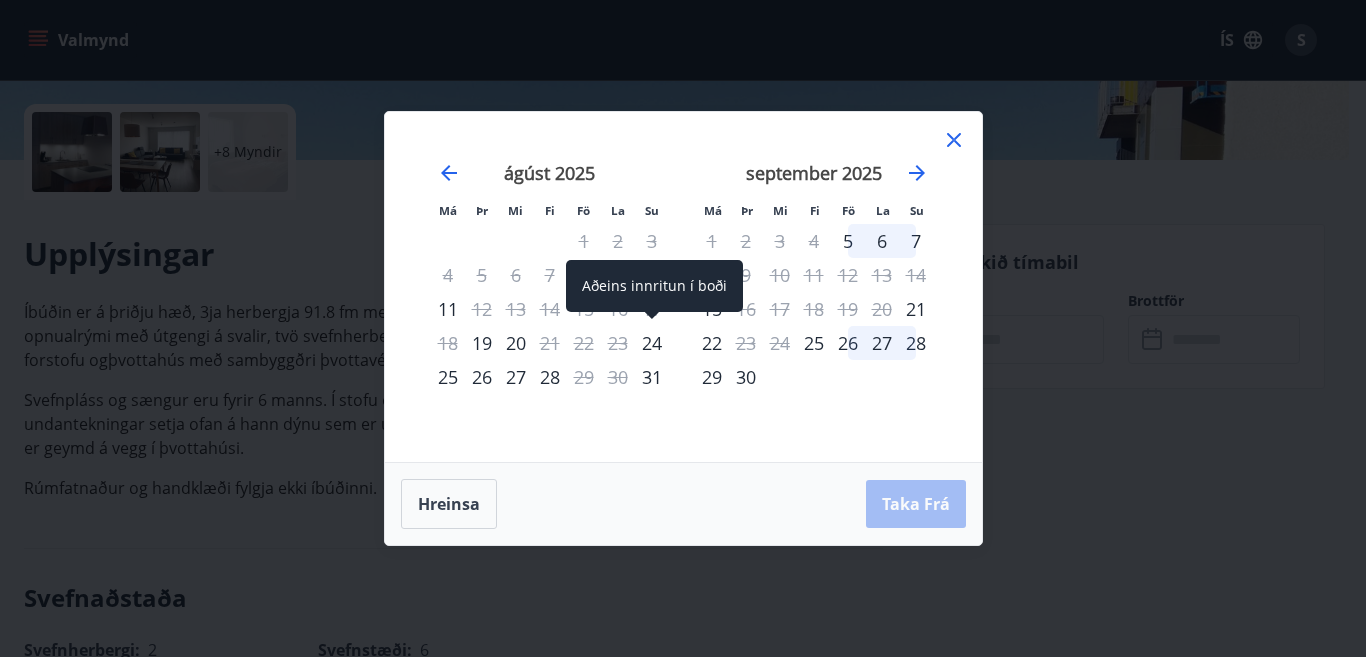 click on "24" at bounding box center (652, 343) 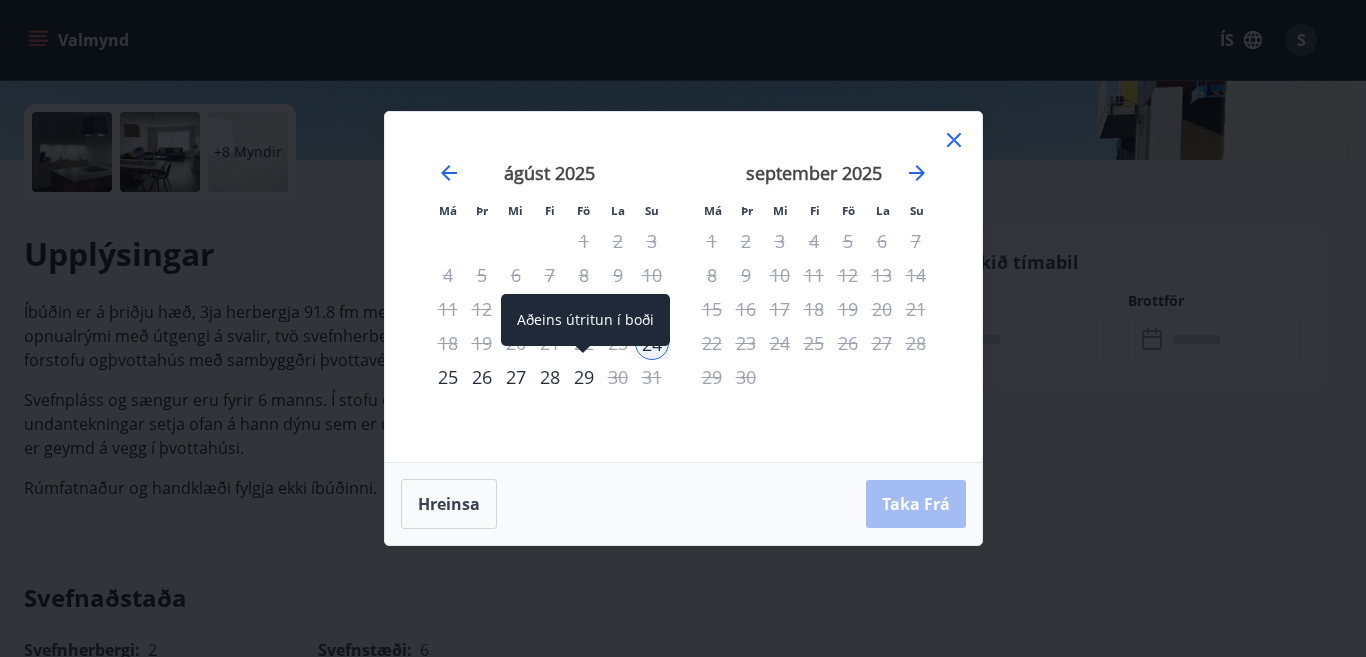 click on "29" at bounding box center [584, 377] 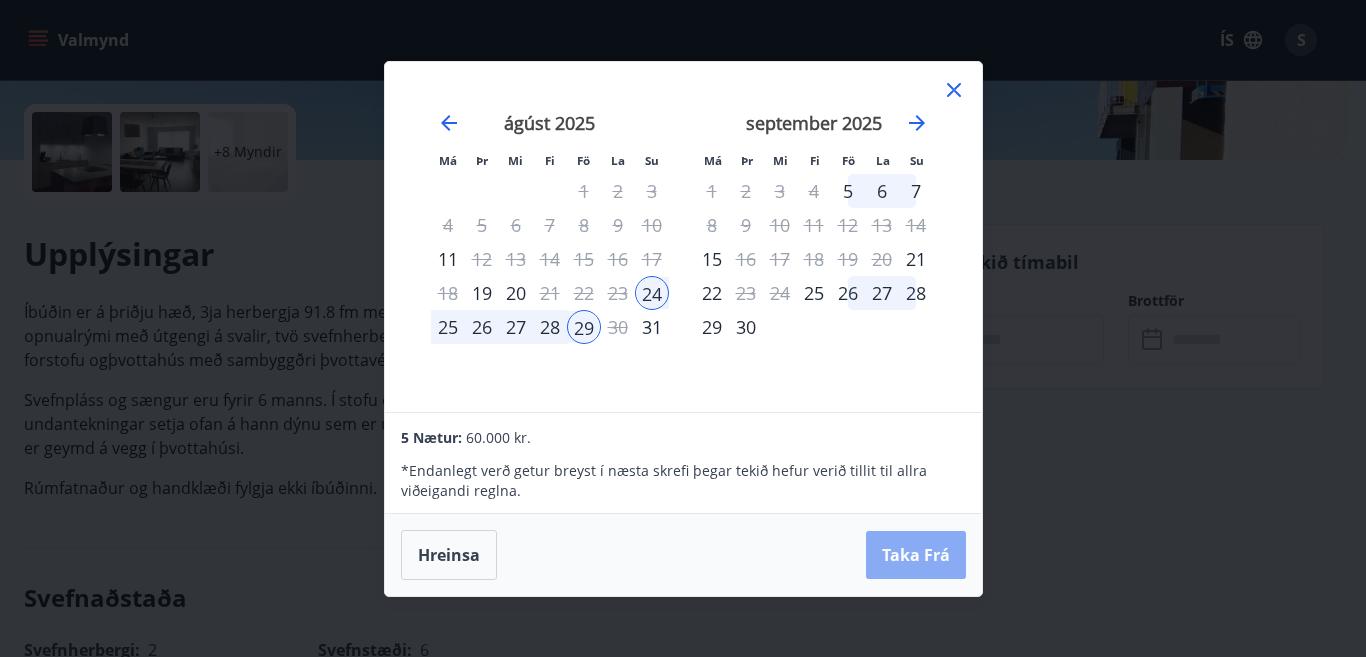 click on "Taka Frá" at bounding box center [916, 555] 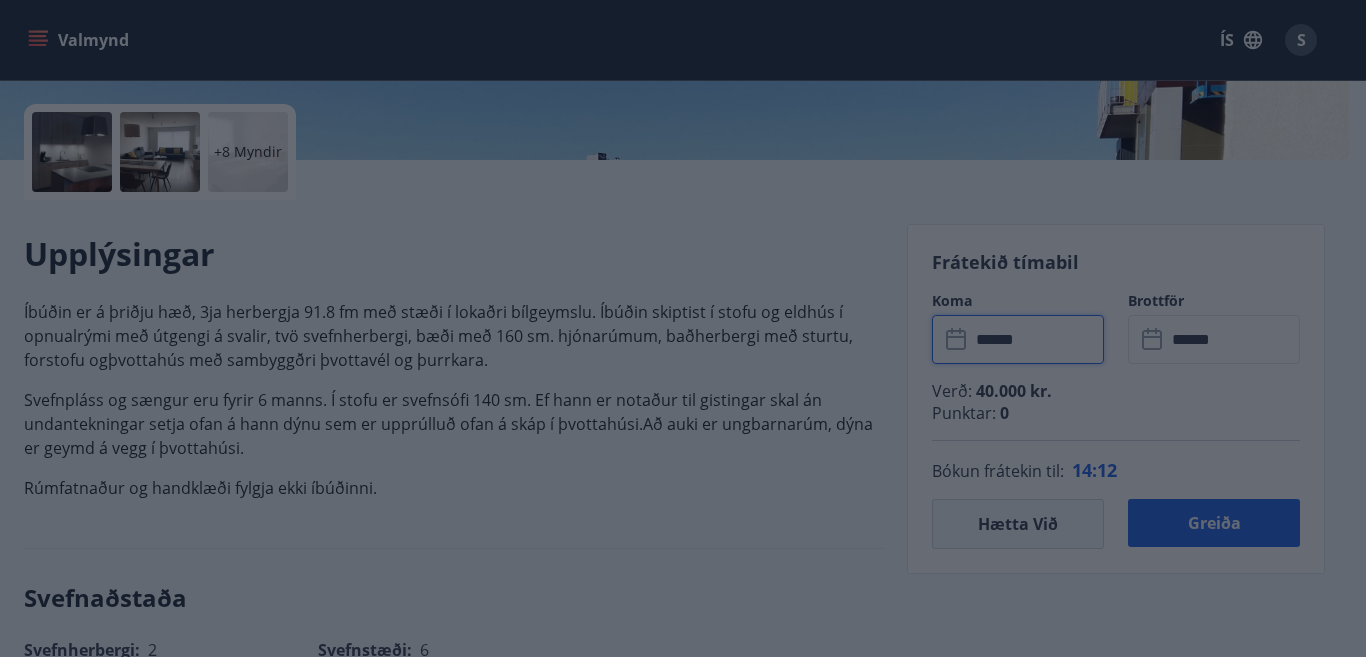 type on "******" 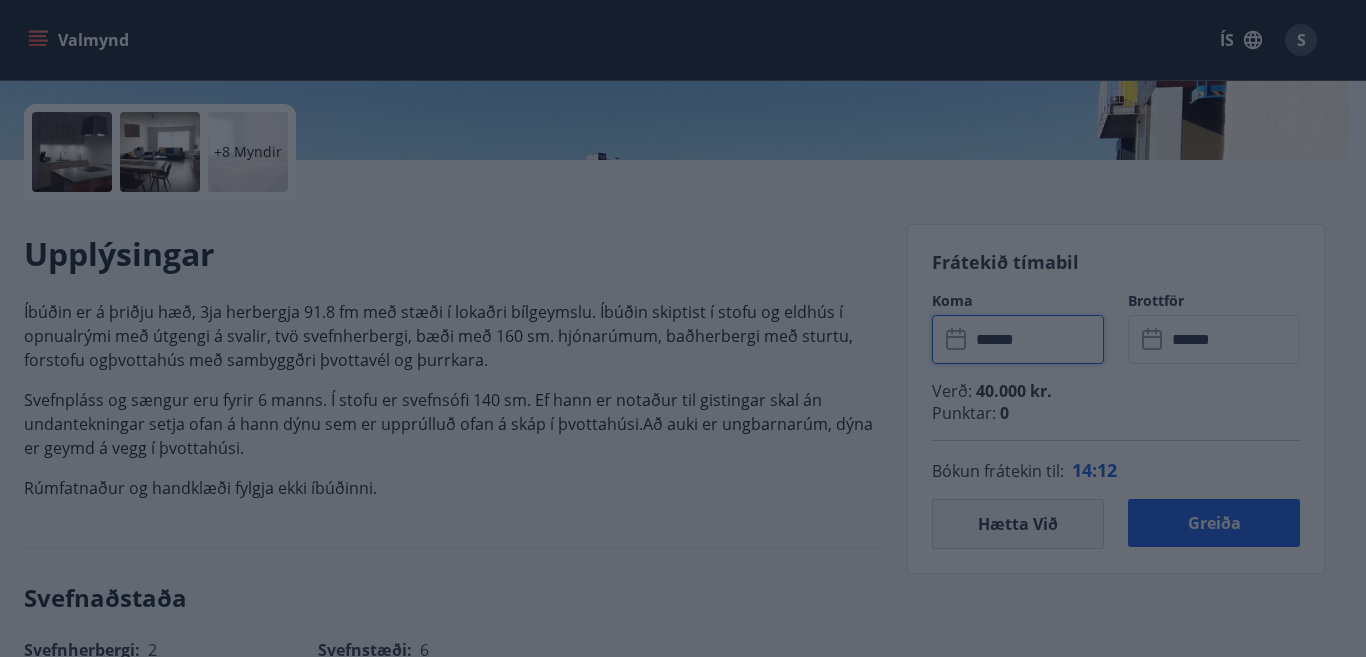 type on "******" 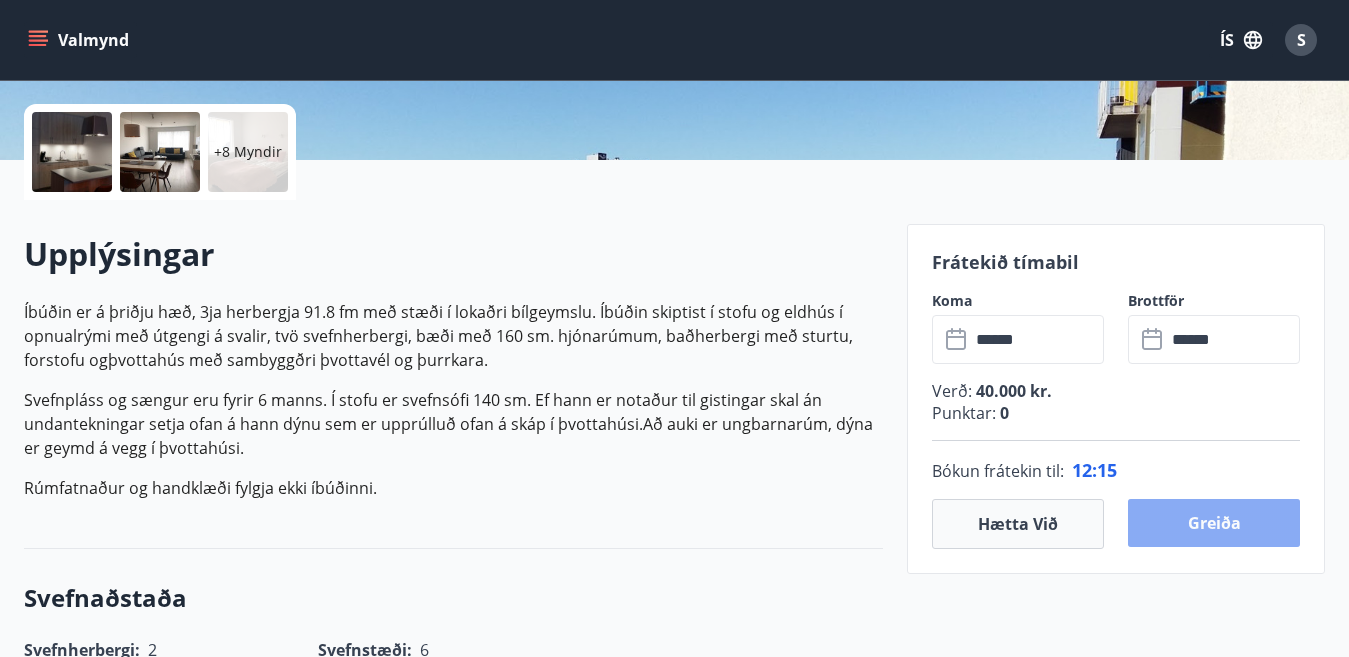 click on "Greiða" at bounding box center (1214, 523) 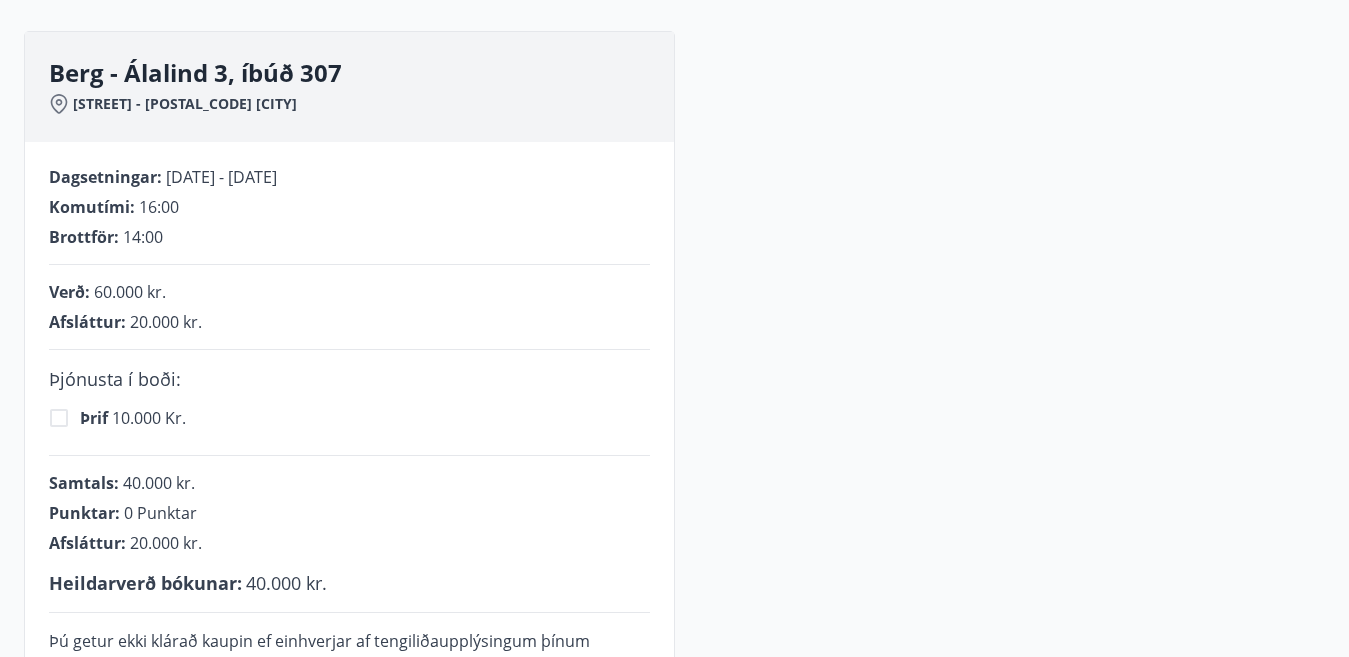 scroll, scrollTop: 241, scrollLeft: 0, axis: vertical 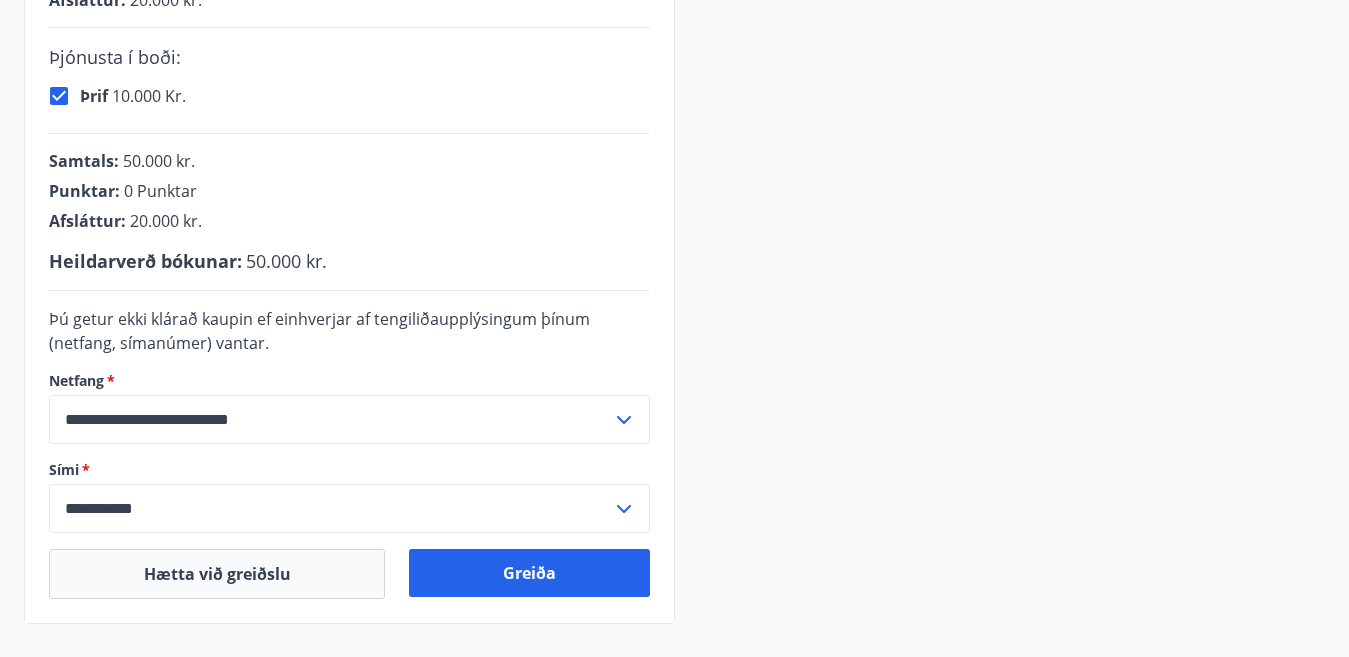 click 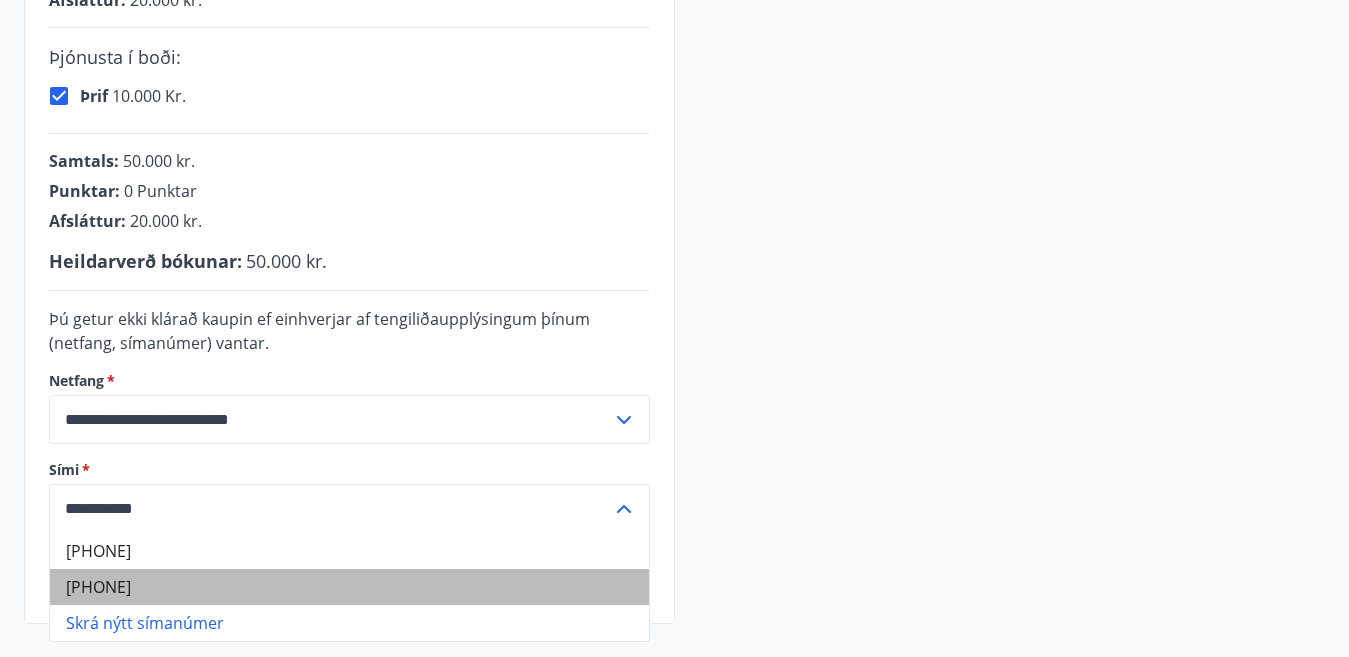 click on "354-6550321" at bounding box center [349, 587] 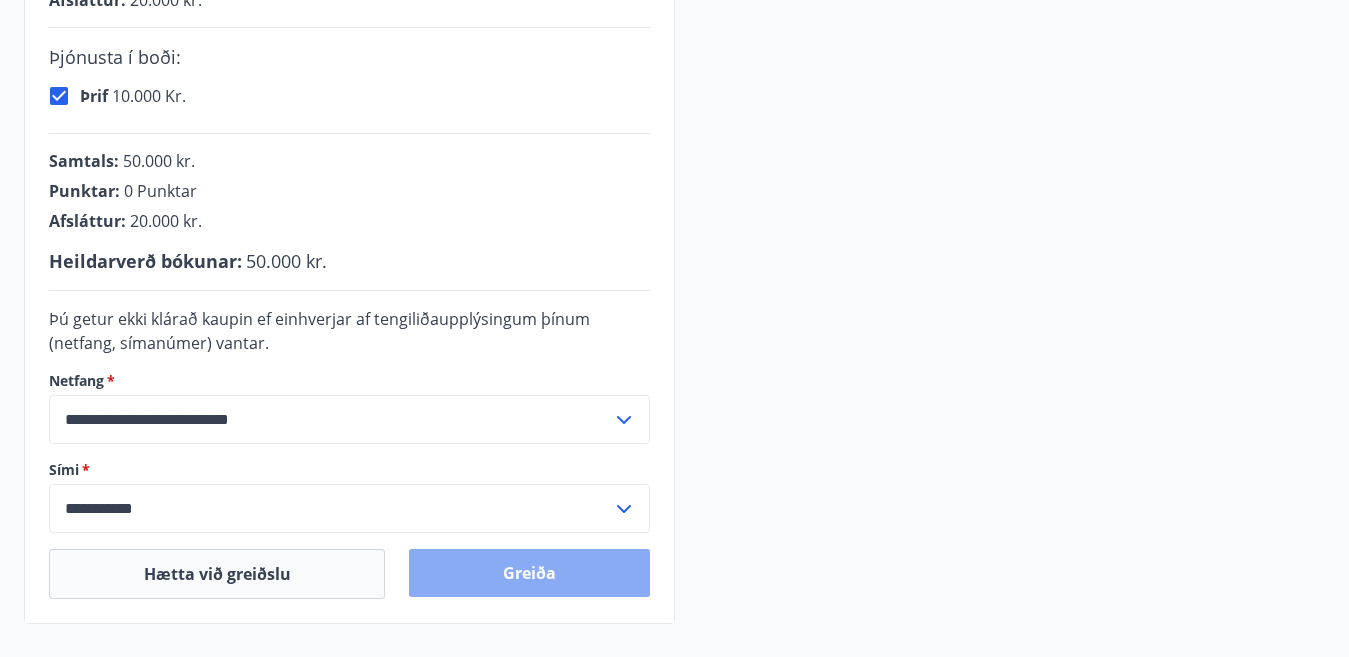 click on "Greiða" at bounding box center (529, 573) 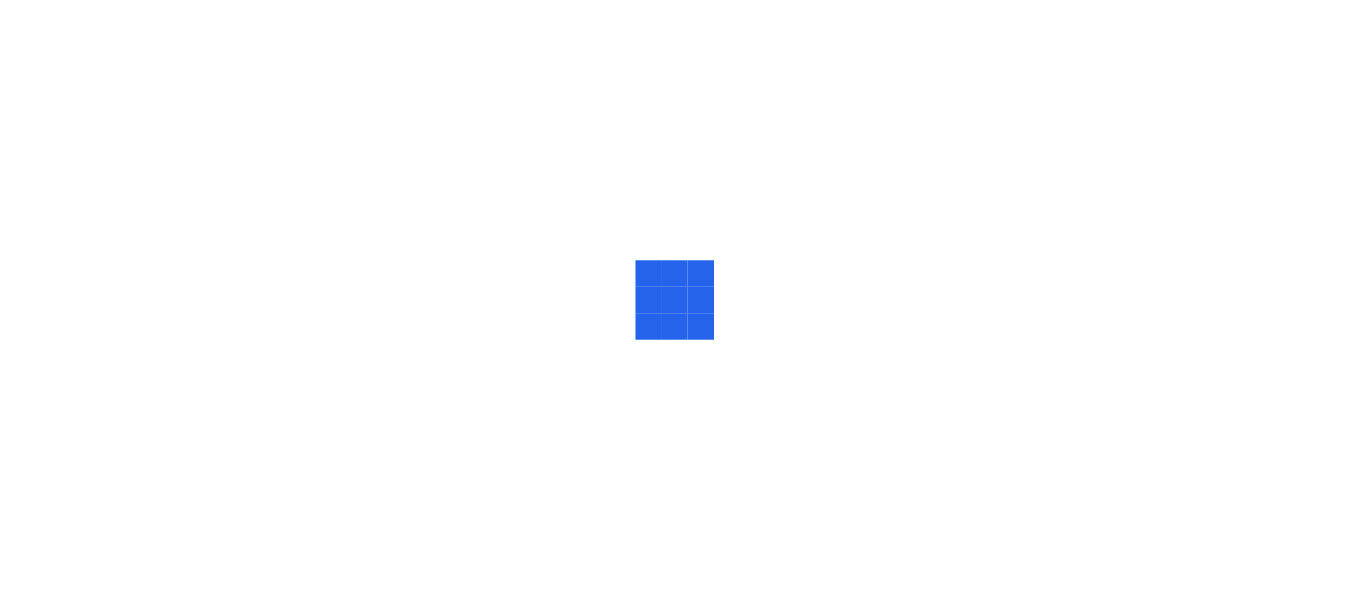 scroll, scrollTop: 0, scrollLeft: 0, axis: both 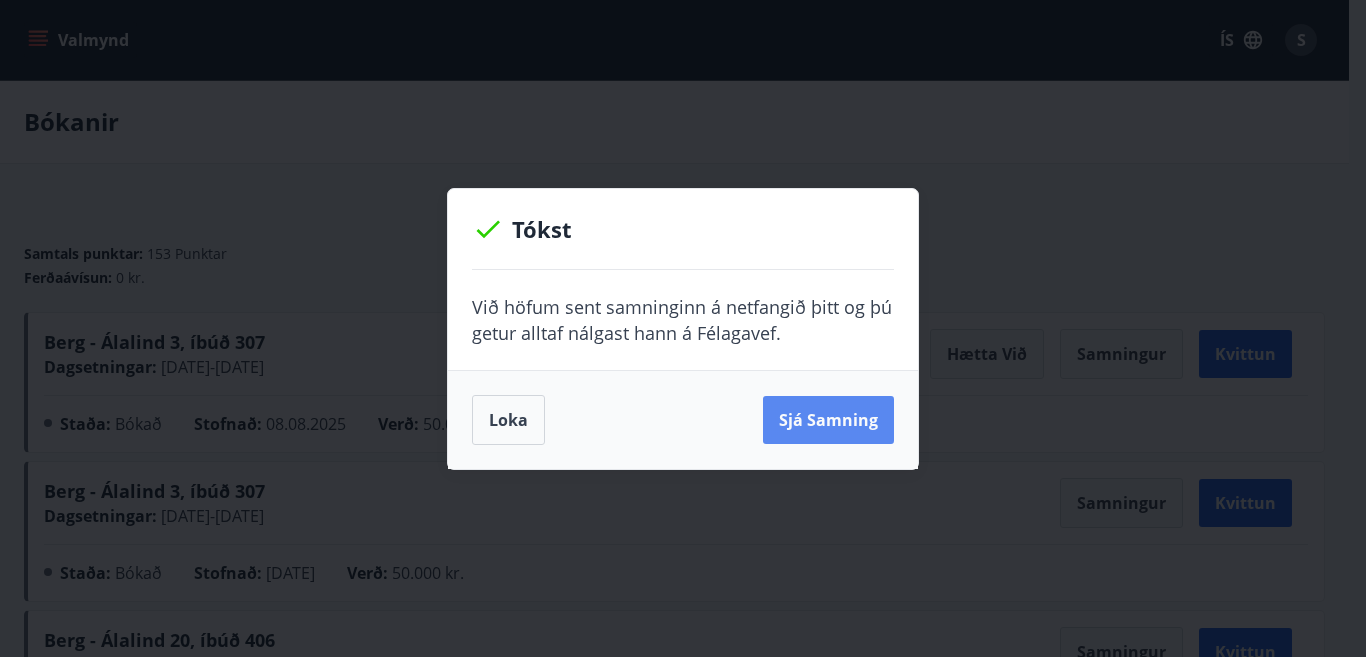 click on "Sjá samning" at bounding box center [828, 420] 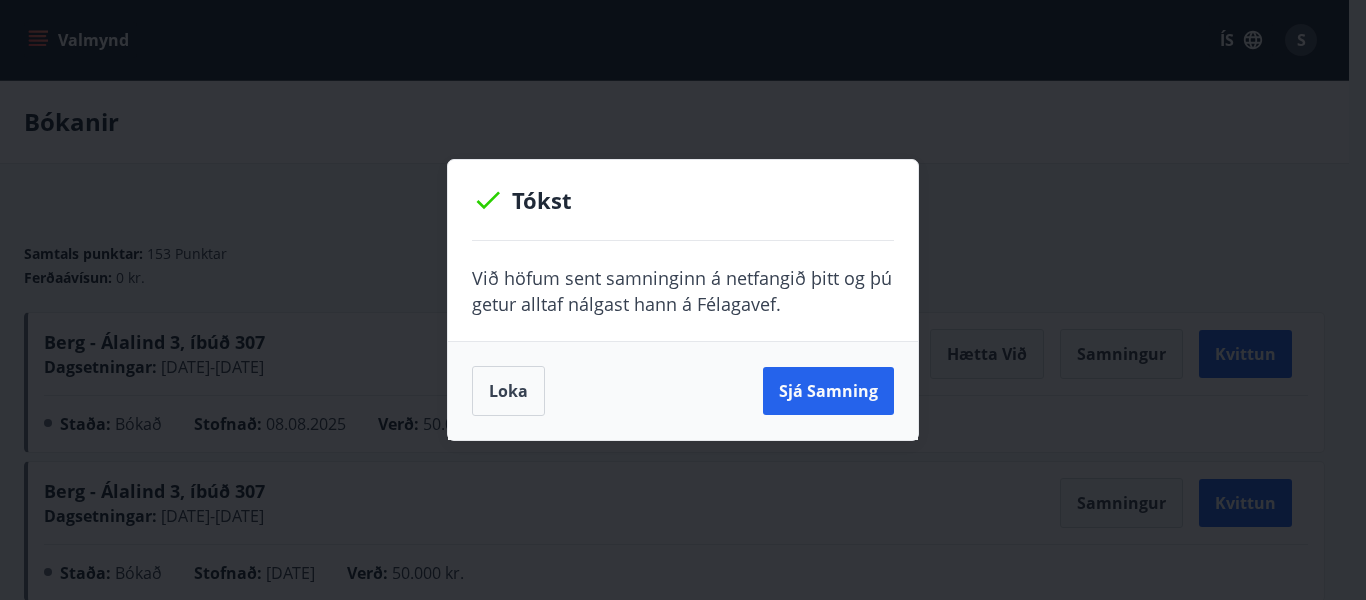 drag, startPoint x: 646, startPoint y: 381, endPoint x: 692, endPoint y: 392, distance: 47.296936 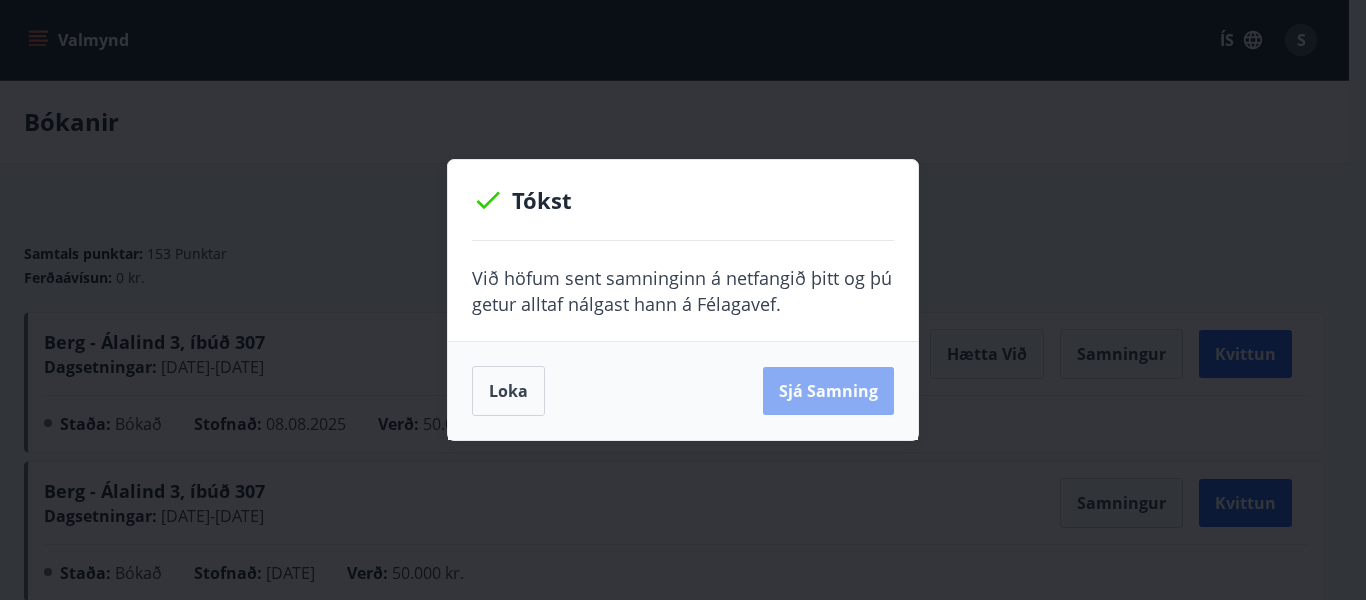 click on "Sjá samning" at bounding box center (828, 391) 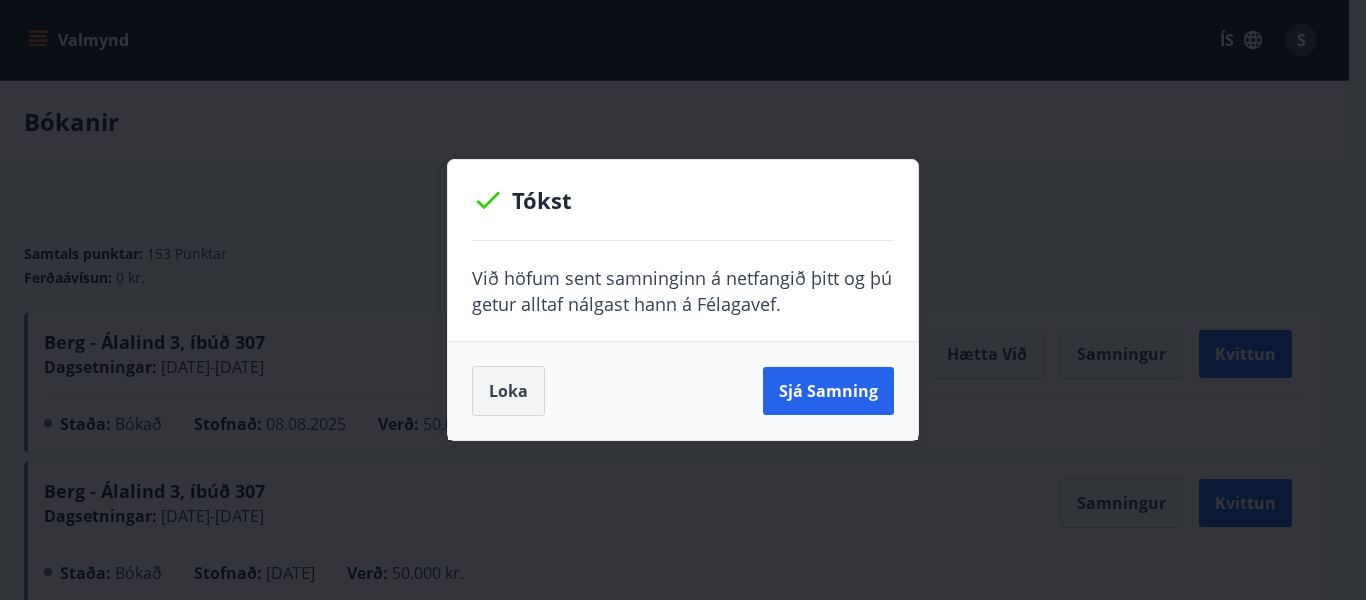 click on "Loka" at bounding box center (508, 391) 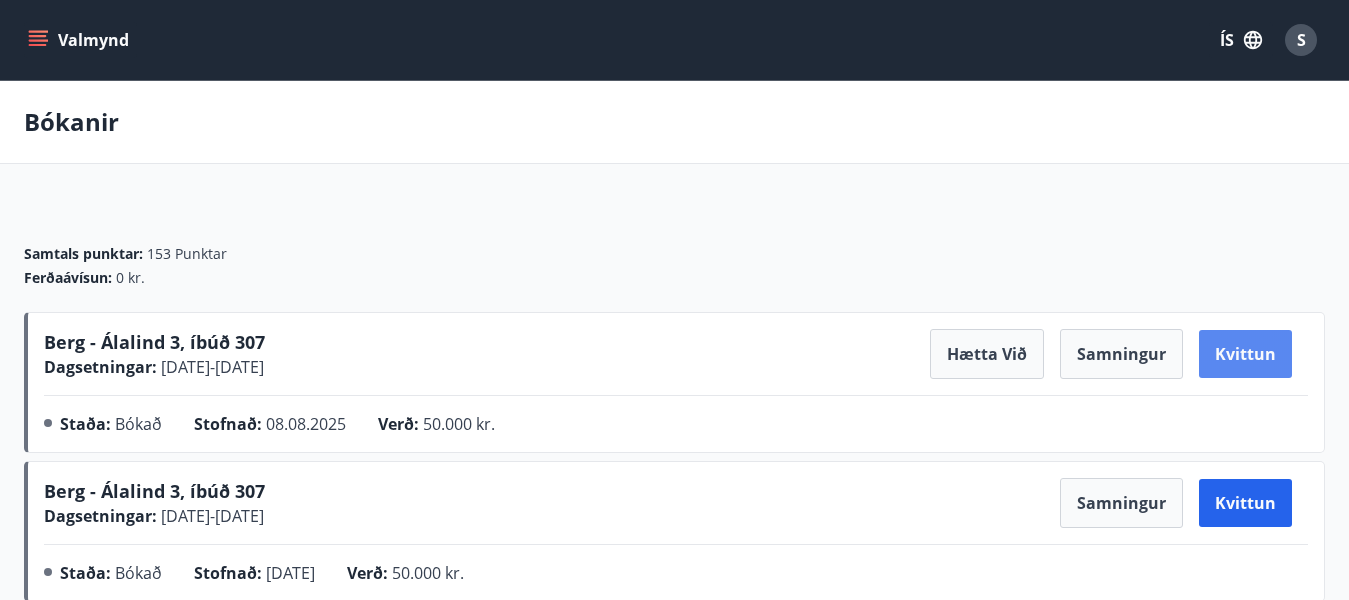 click on "Kvittun" at bounding box center (1245, 354) 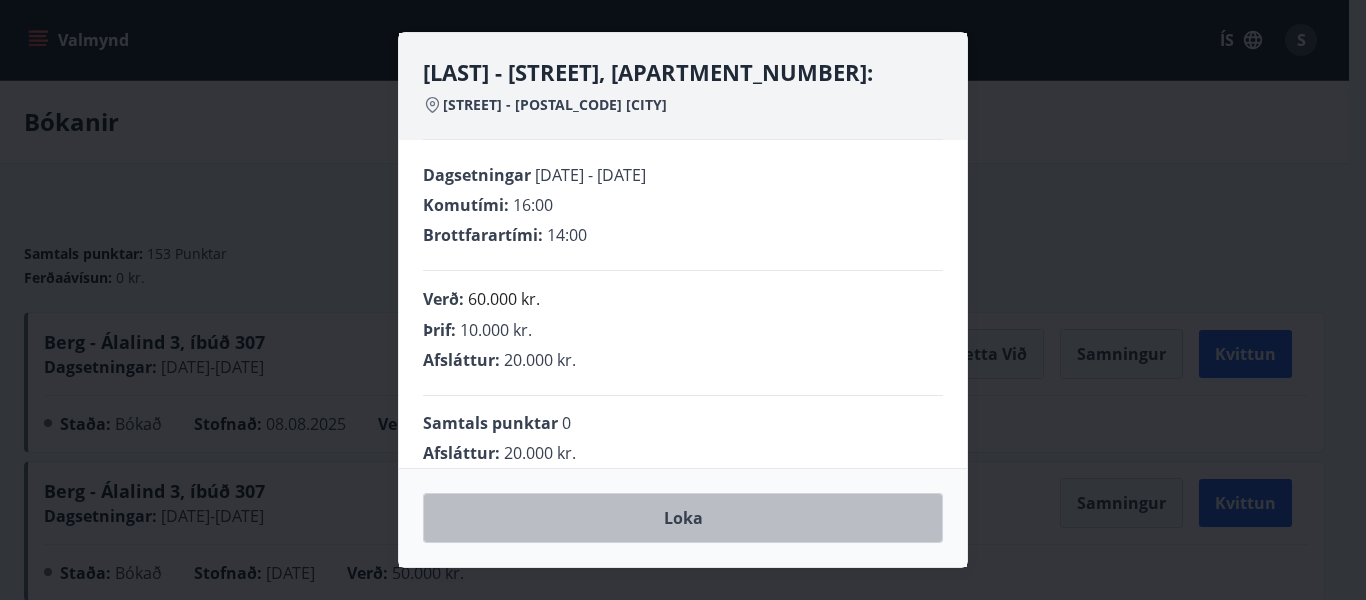 click on "Loka" at bounding box center [683, 518] 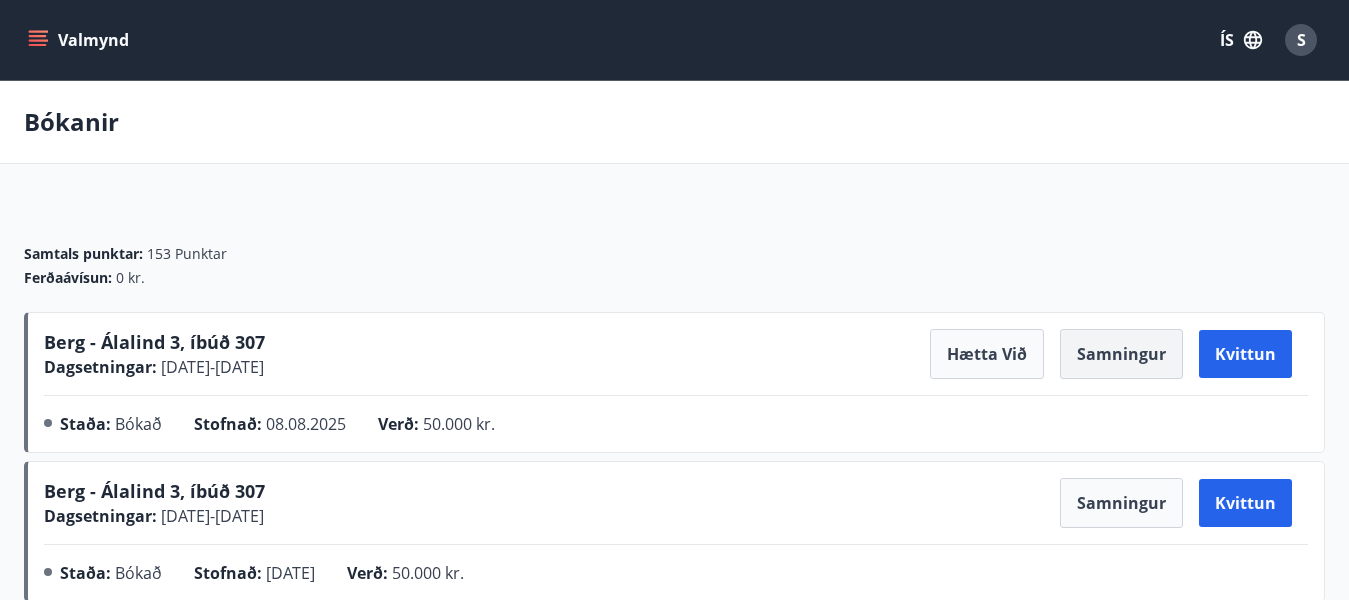 click on "Samningur" at bounding box center (1121, 354) 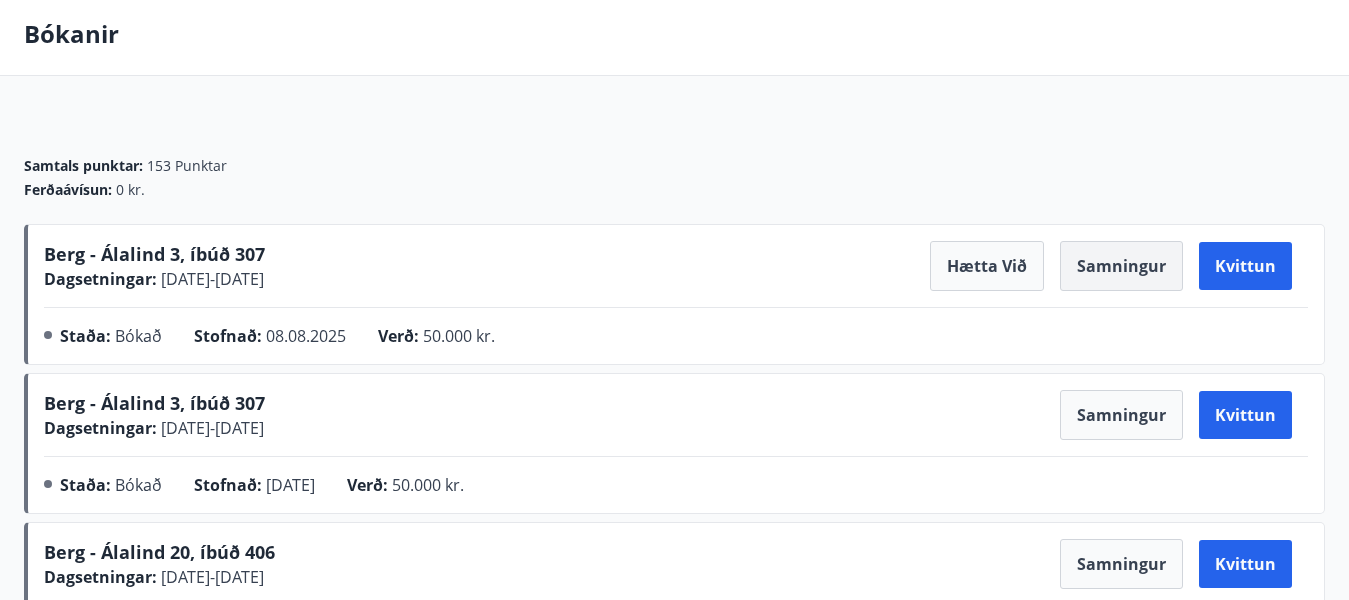 scroll, scrollTop: 83, scrollLeft: 0, axis: vertical 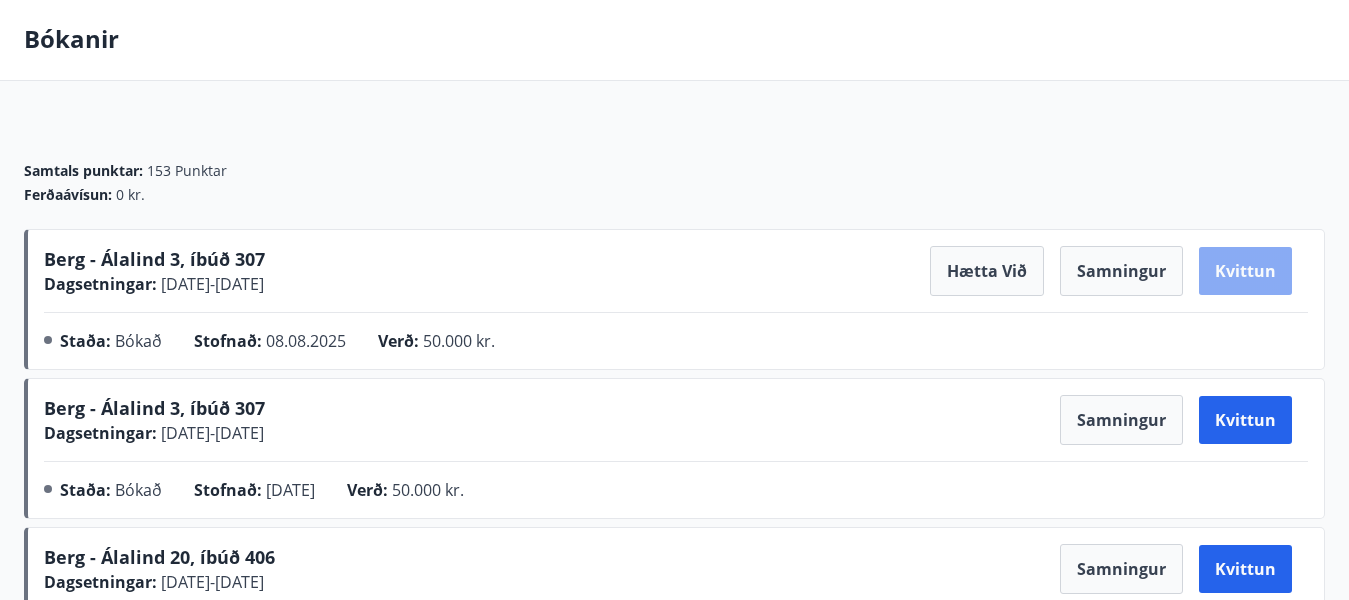 click on "Kvittun" at bounding box center (1245, 271) 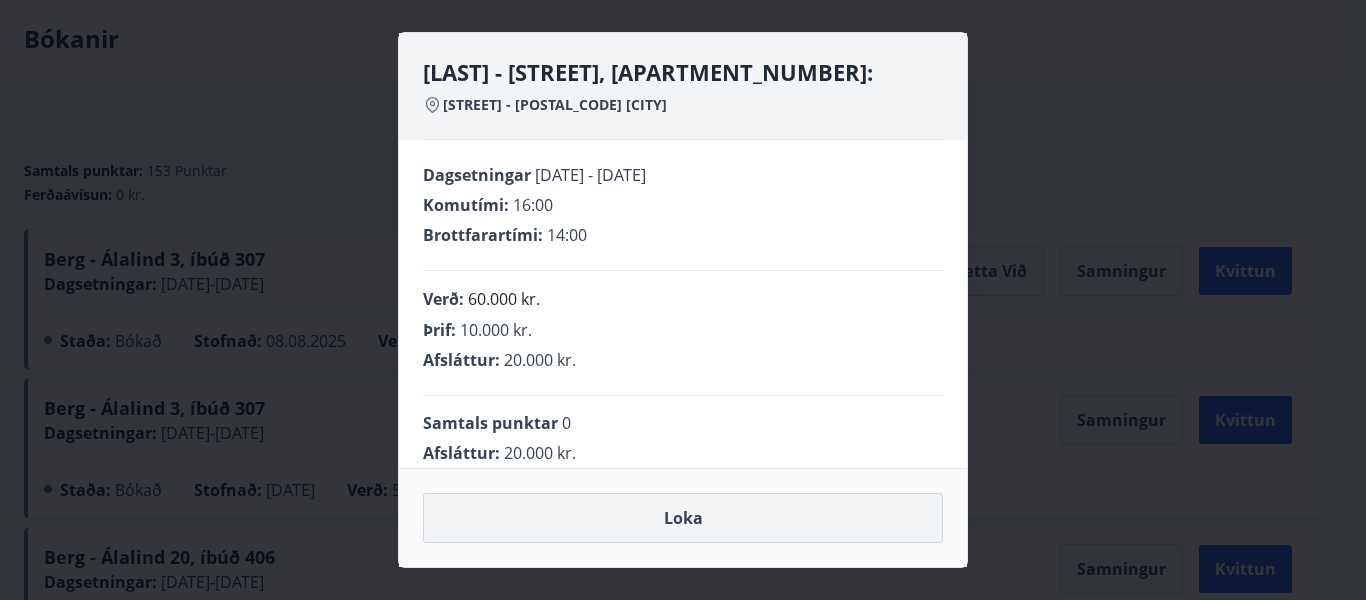 click on "Loka" at bounding box center [683, 518] 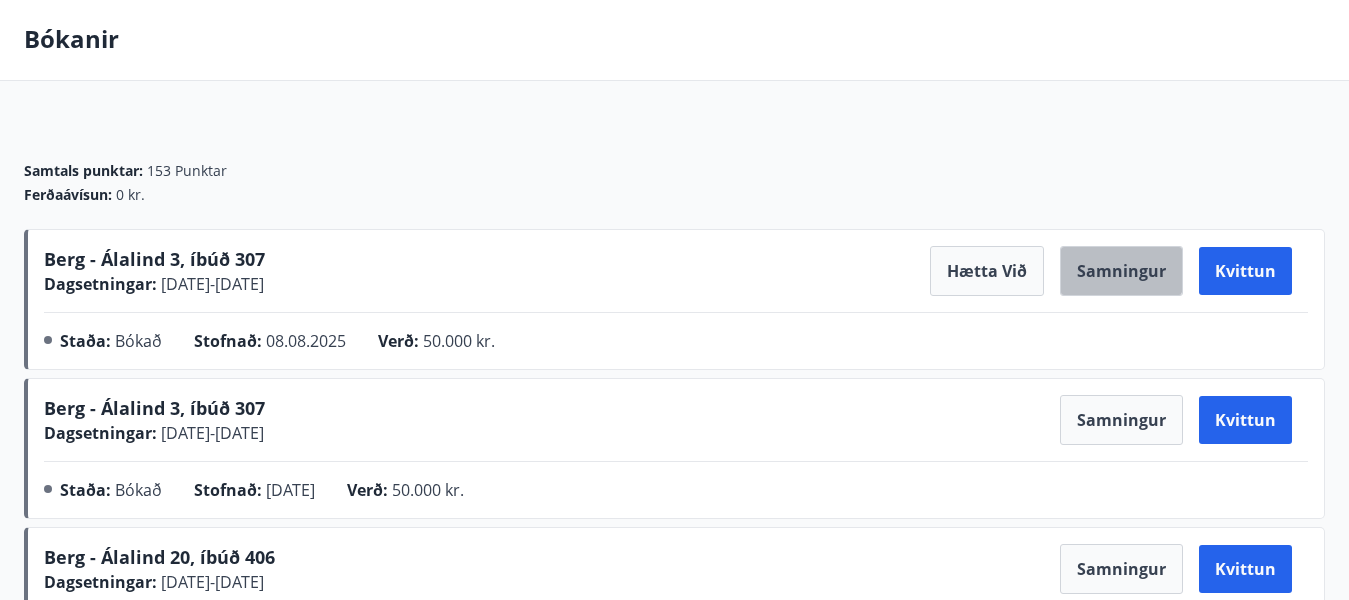 click on "Samningur" at bounding box center [1121, 271] 